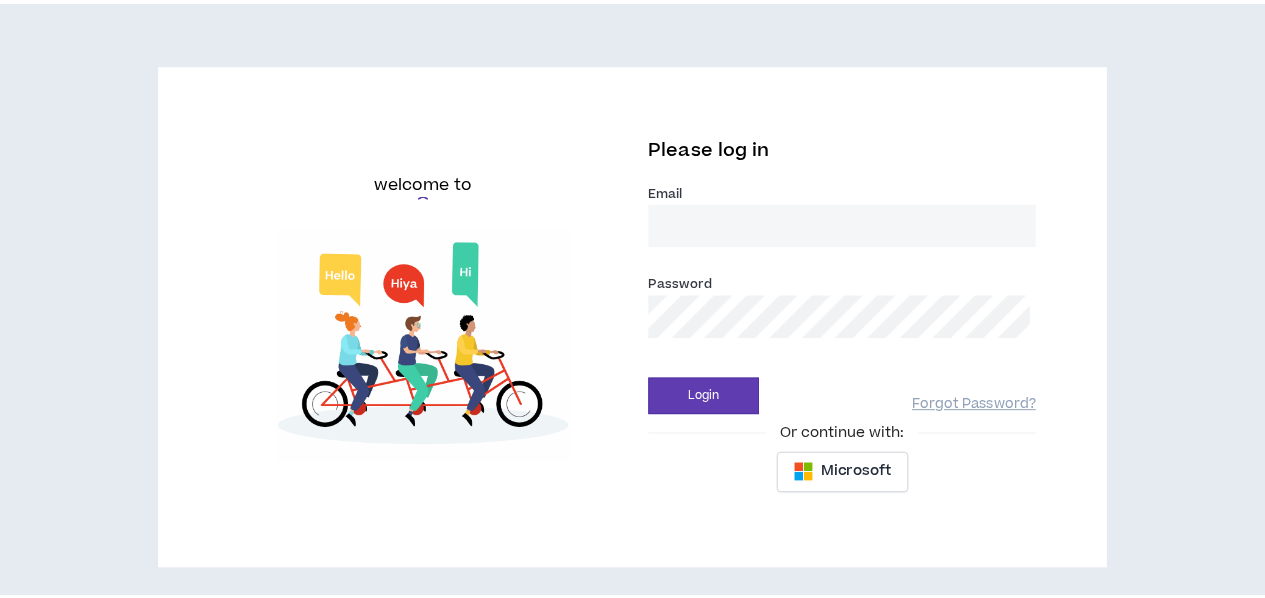 scroll, scrollTop: 0, scrollLeft: 0, axis: both 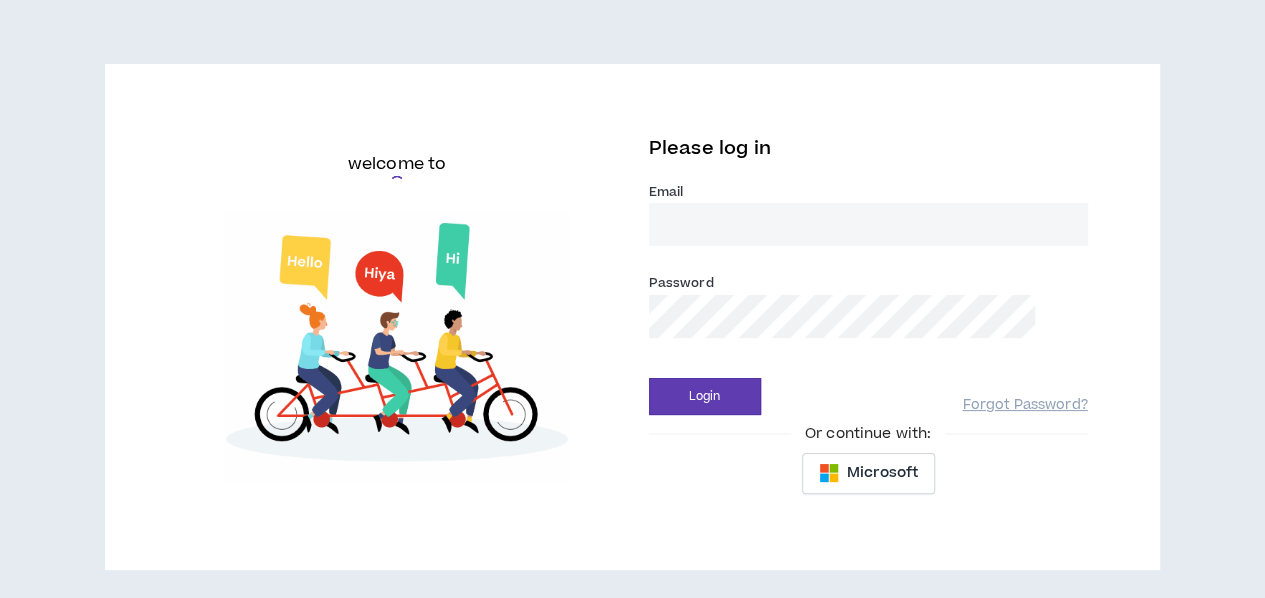 click on "Email  *" at bounding box center [868, 224] 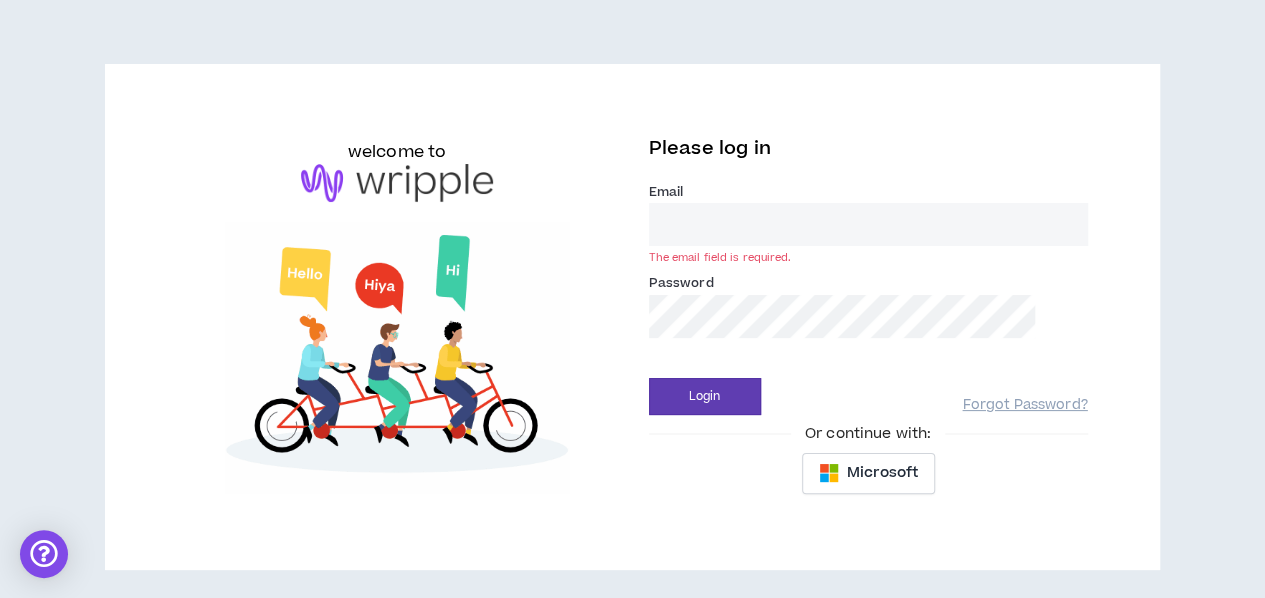 click on "Email  *" at bounding box center (868, 224) 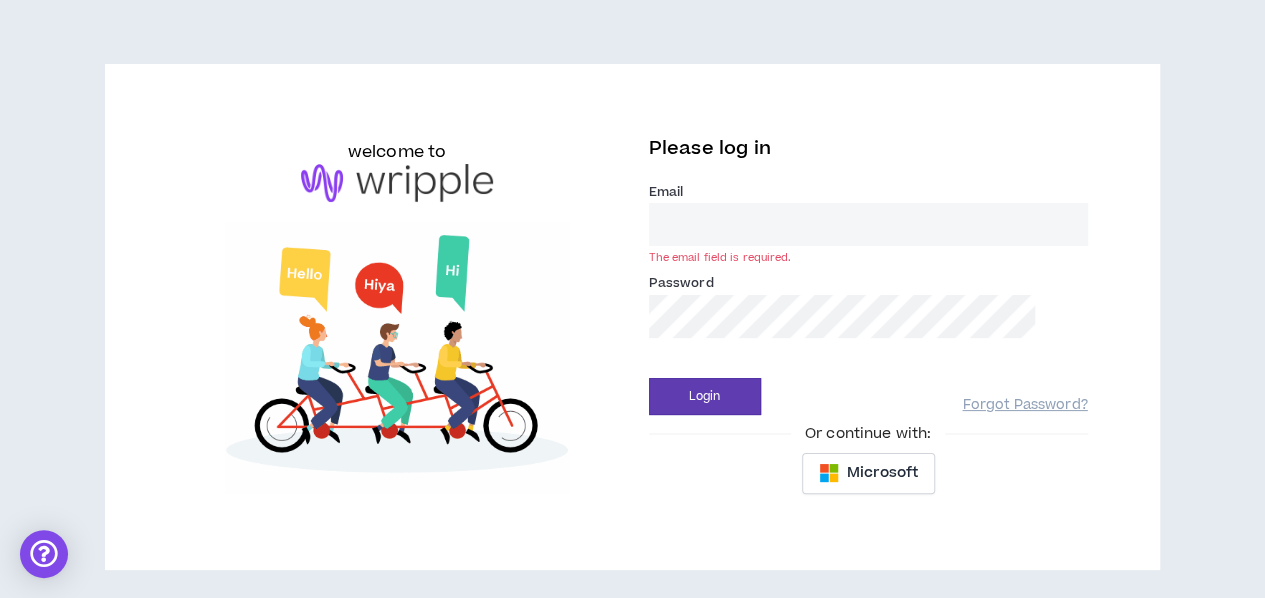 type on "[EMAIL_ADDRESS][DOMAIN_NAME]" 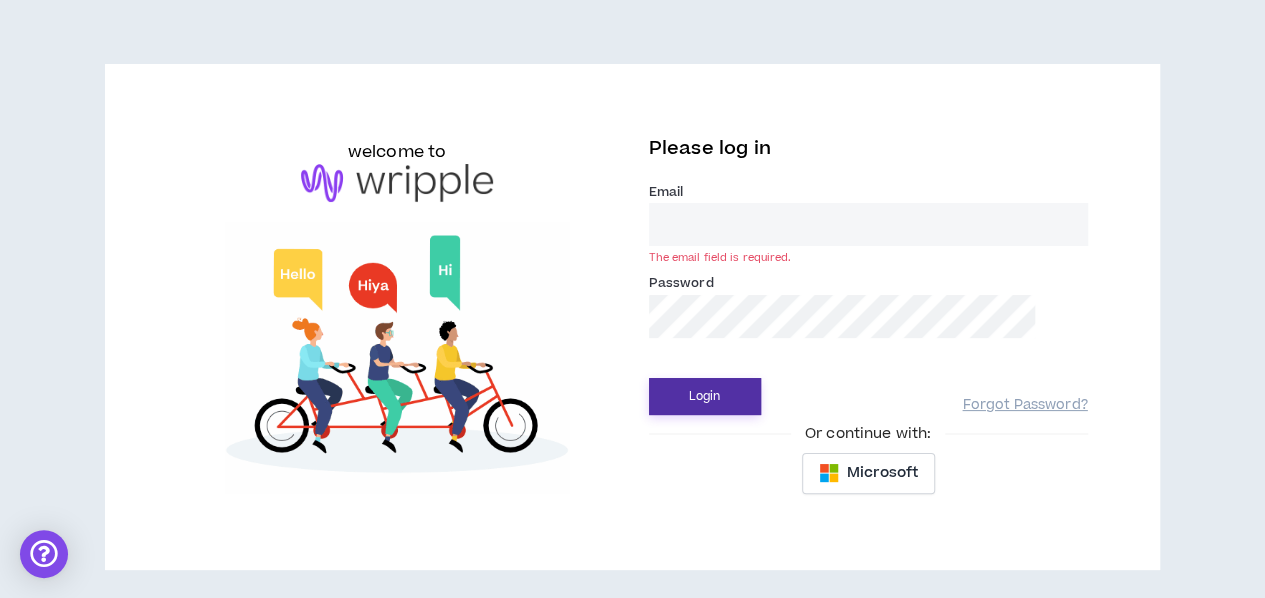 type on "[EMAIL_ADDRESS][DOMAIN_NAME]" 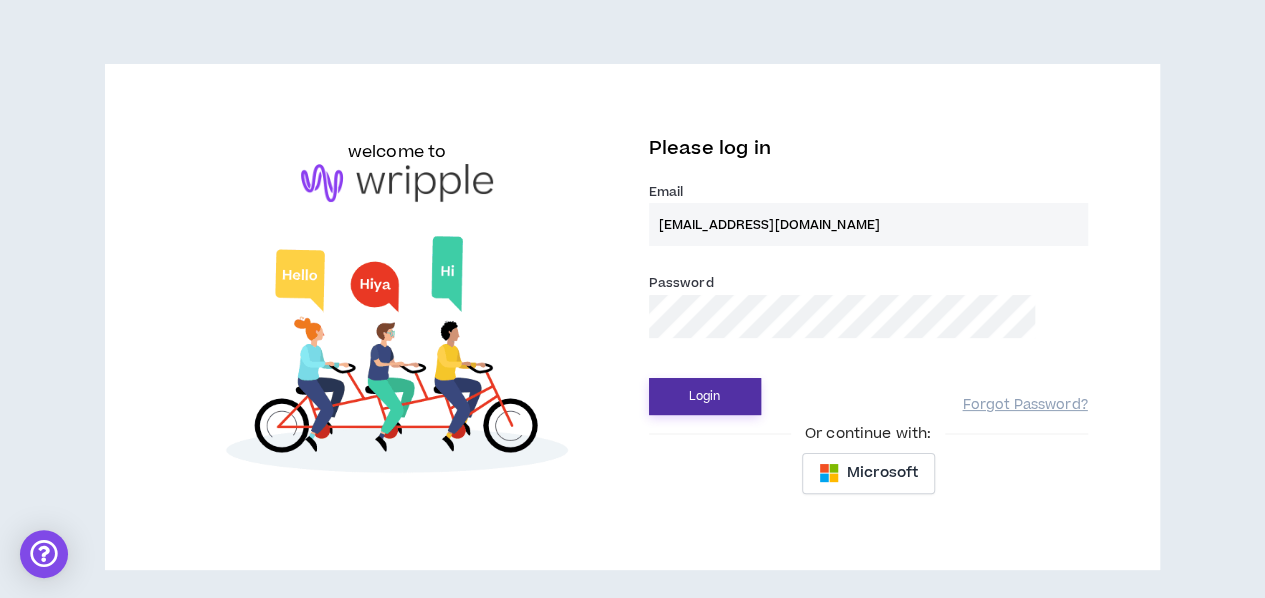 click on "Login" at bounding box center (705, 396) 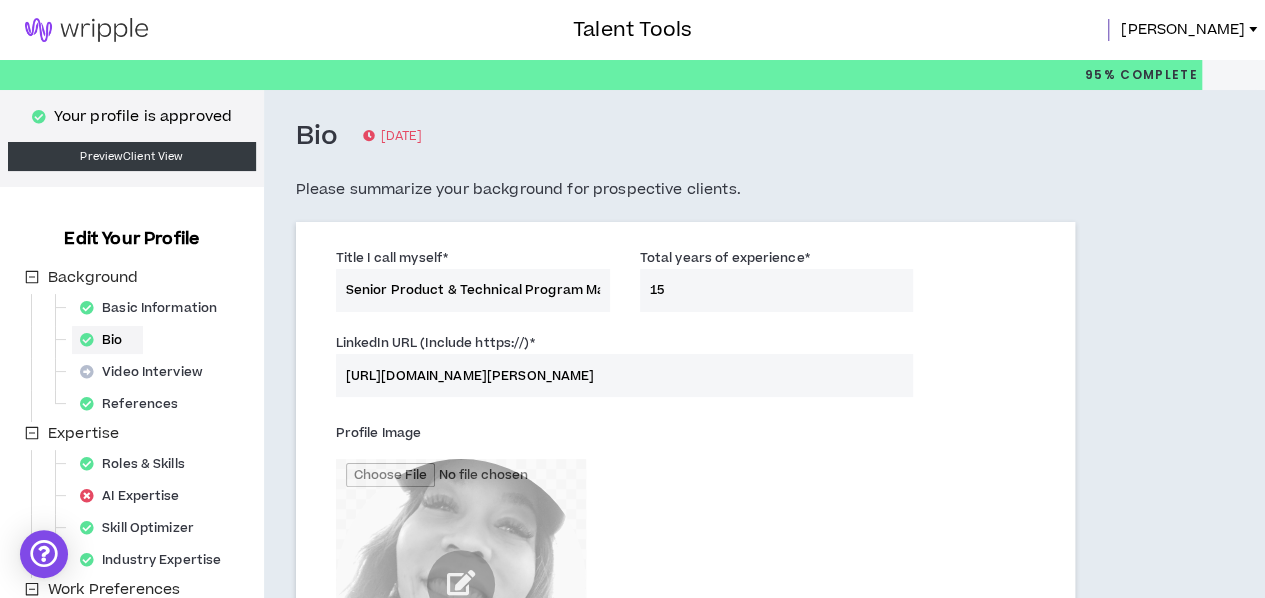 click at bounding box center (86, 30) 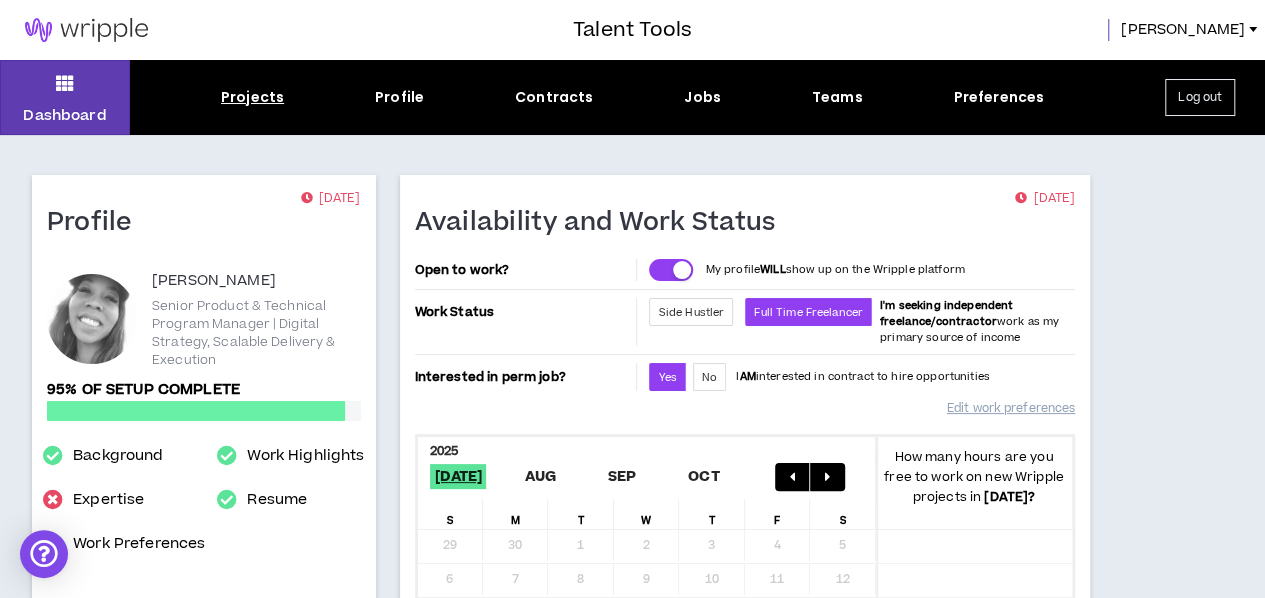 click on "Projects" at bounding box center (252, 97) 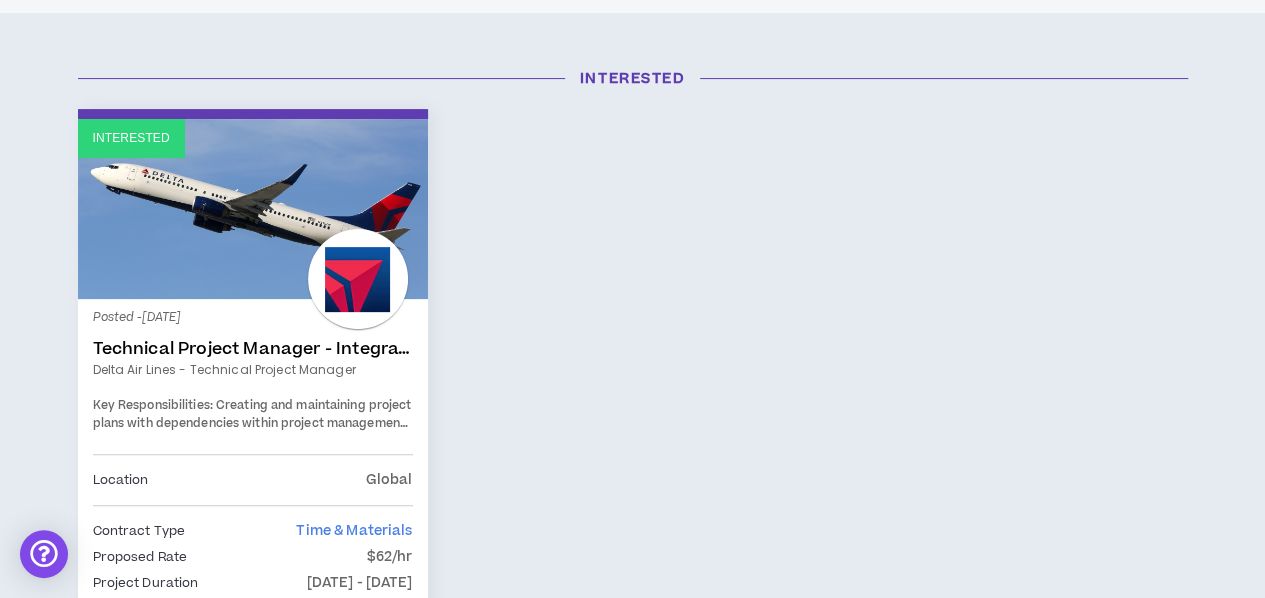 scroll, scrollTop: 0, scrollLeft: 0, axis: both 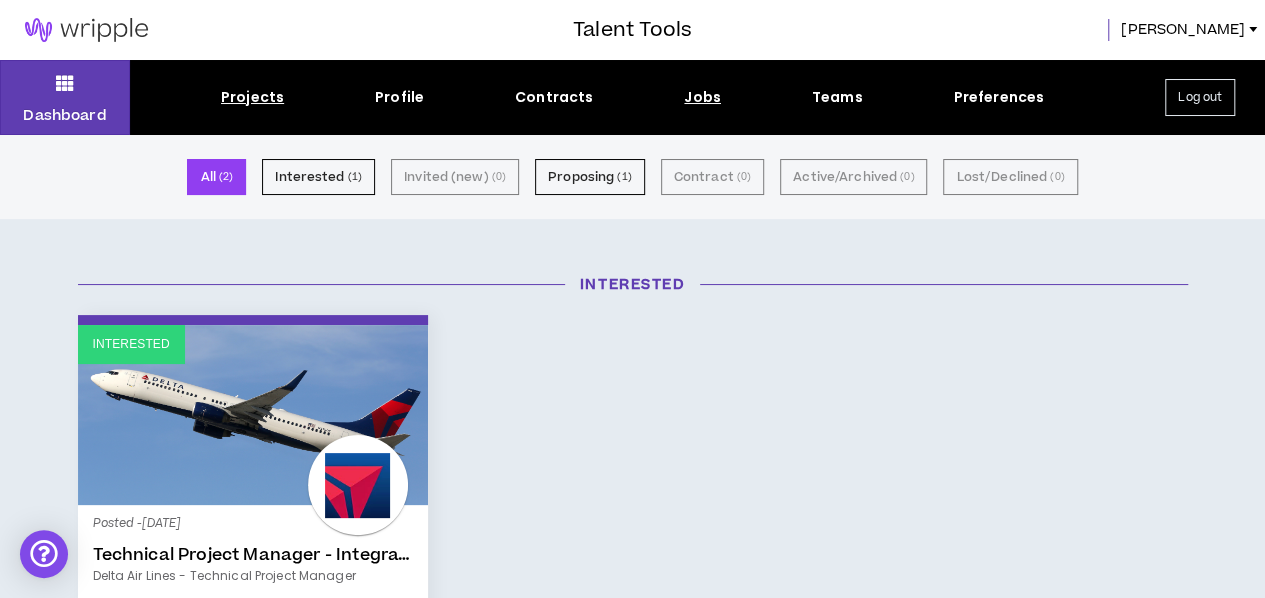 click on "Jobs" at bounding box center (702, 97) 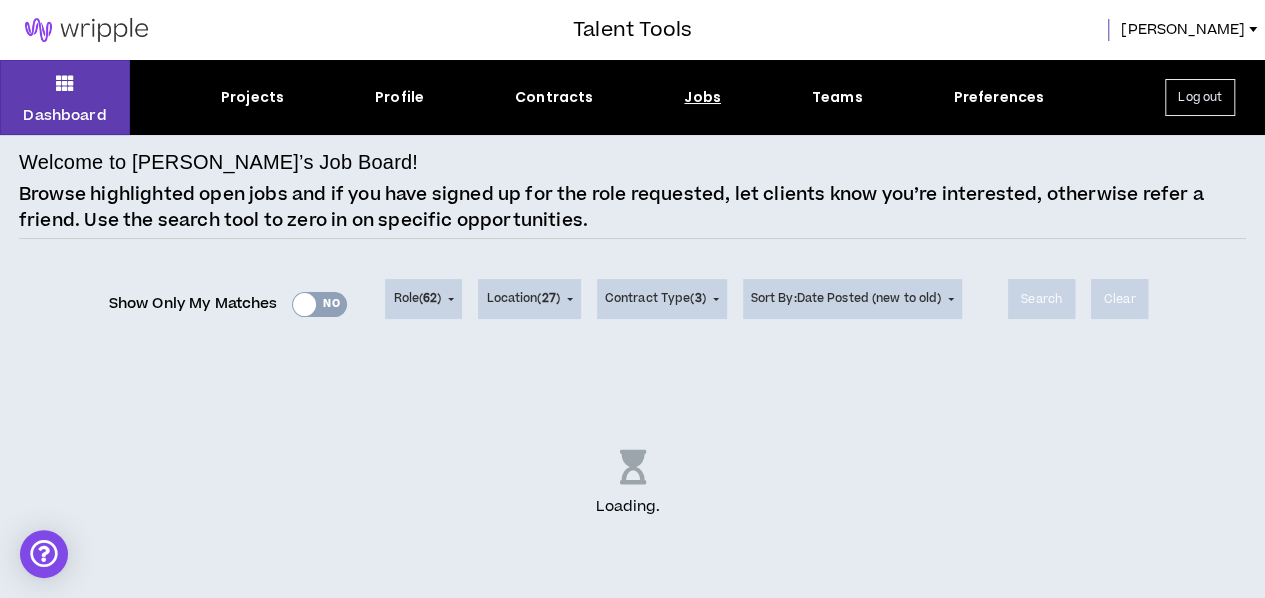 click on "Show Only My Matches Yes No" at bounding box center (228, 304) 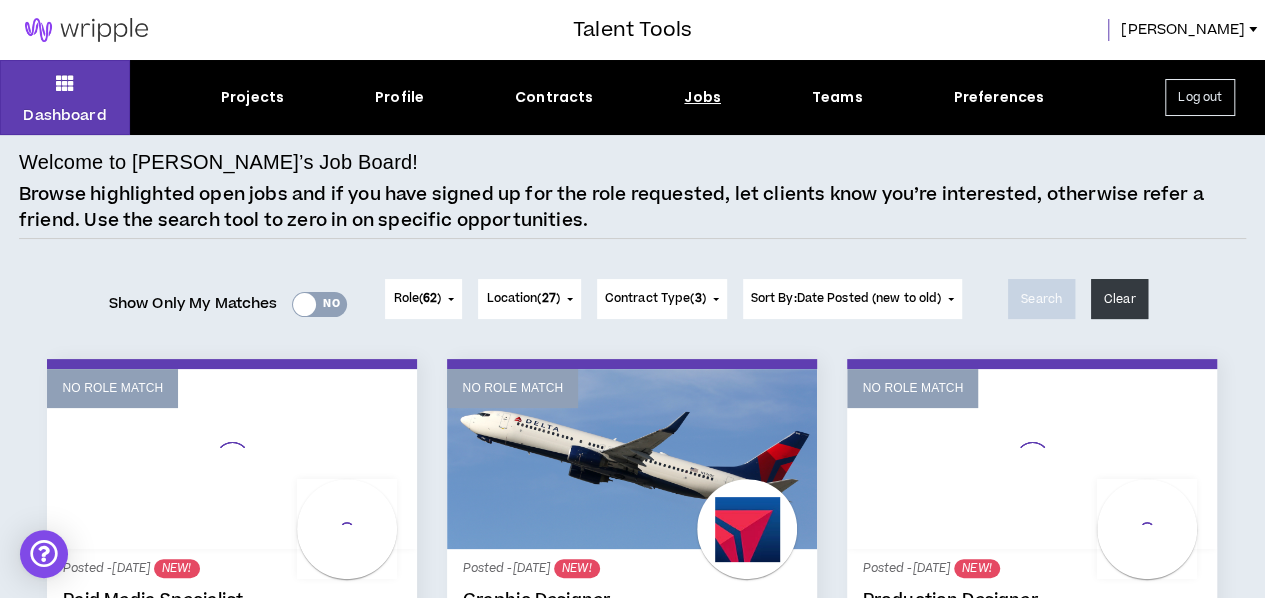 click on "Yes No" at bounding box center (319, 304) 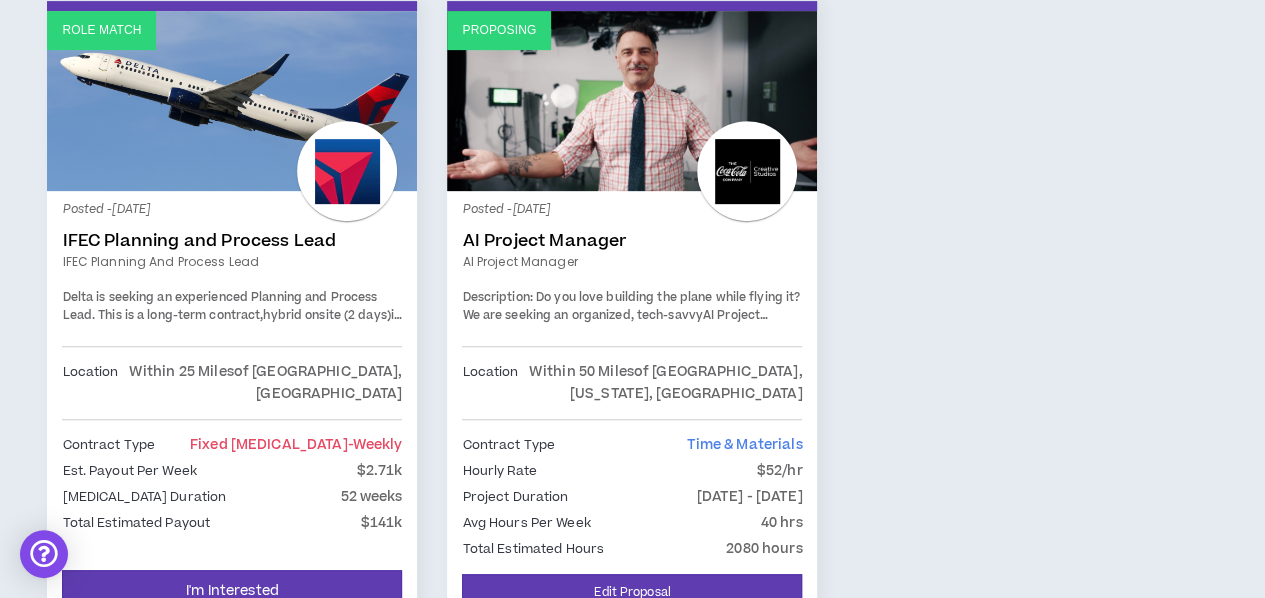 click on "Posted -  [DATE] IFEC Planning and Process Lead IFEC Planning and Process Lead Delta is seeking an experienced Planning and Process Lead. This is a long-term contract,  hybrid onsite (2 days)  in [GEOGRAPHIC_DATA], [GEOGRAPHIC_DATA].
OVERVIEW
As the Engagement and Optimization (E&O) team broadens its scope further in Delta Sync , which includes Delta Sync Wi-Fi (DSWF) and Delta Seat seatback (DSs), it has become essential to support a role dedicated to long-term planning and key initiatives—such as partner launches, onboarding of technology and tools, and enhancing visibility across the IFEC team. We are looking for a partner who can dig in and understand the current Feature and Enhancement Planning procedures, rally the team around key milestones in the Planning process, ensure visibility of E&O priorities on long-term roadmaps, and also cross collaborate to [PERSON_NAME] alignment across the wider working group of teams who have increasing dependency on one another.
• Manage E&O backlog and grooming tasks" at bounding box center [232, 276] 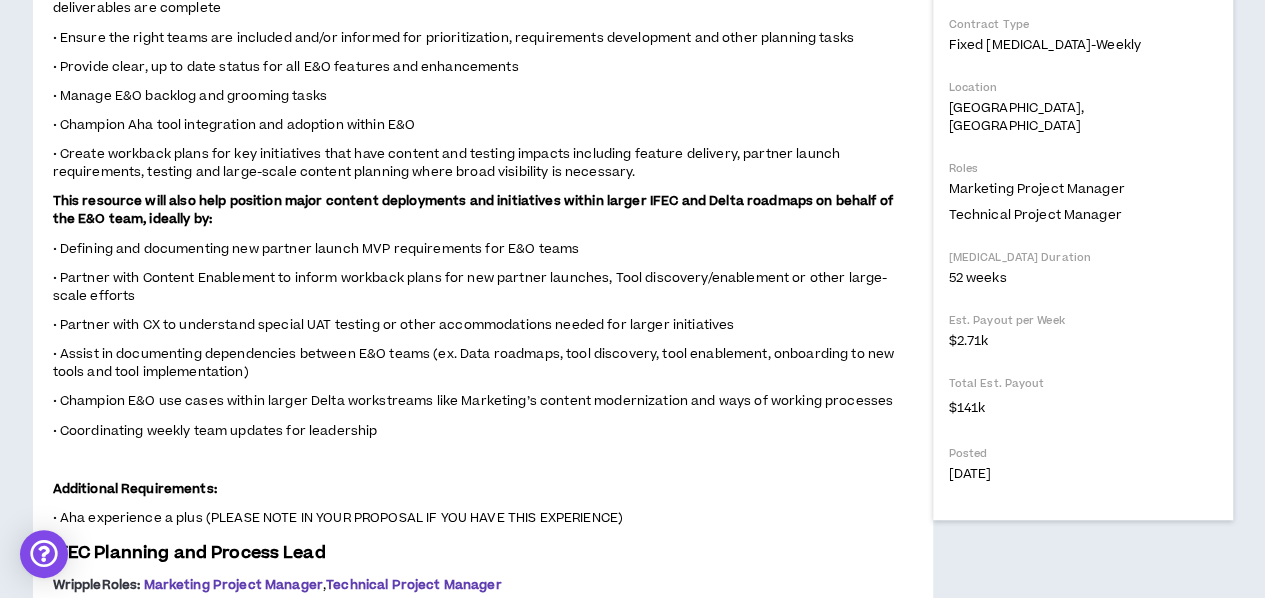 scroll, scrollTop: 500, scrollLeft: 0, axis: vertical 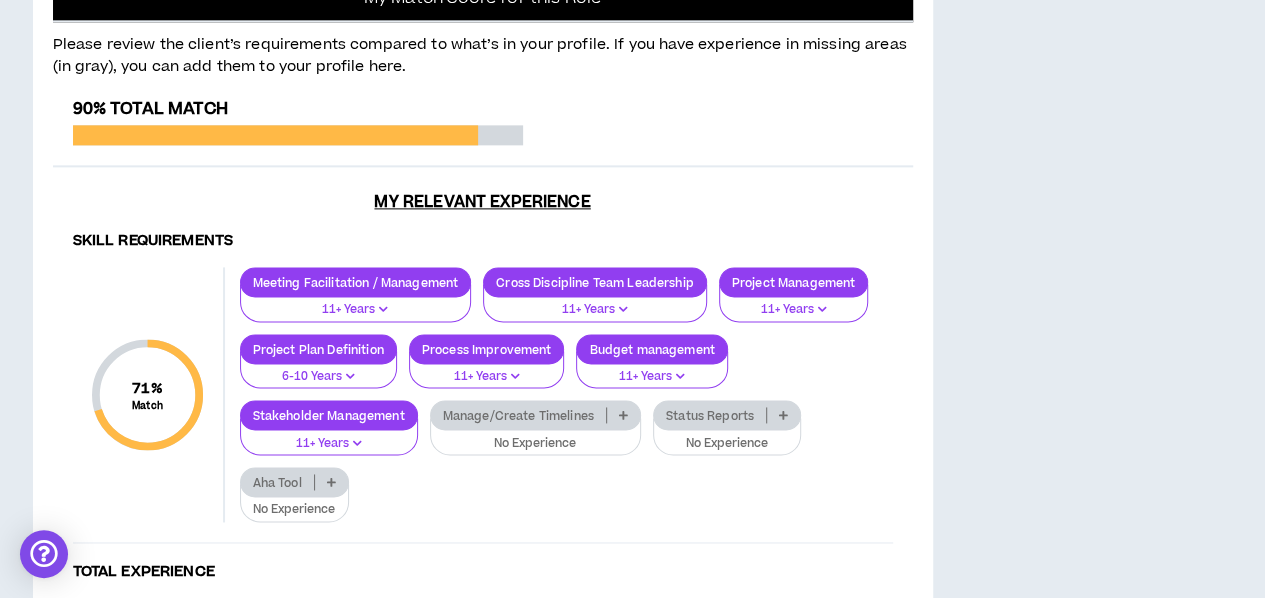 drag, startPoint x: 54, startPoint y: 217, endPoint x: 622, endPoint y: 308, distance: 575.2434 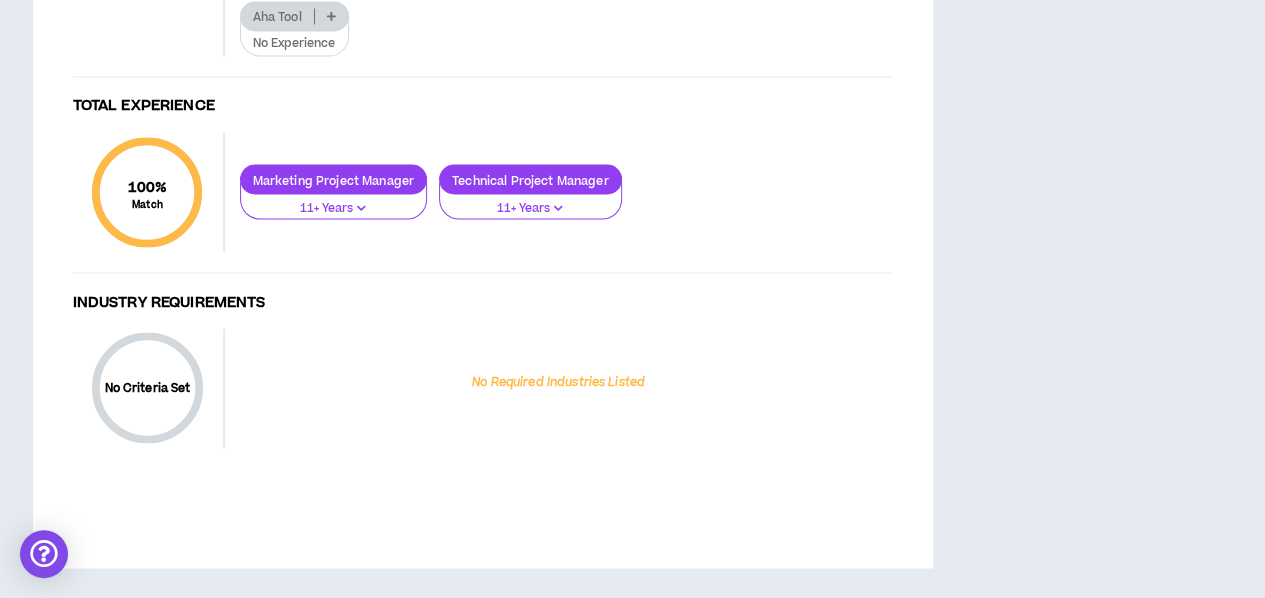 scroll, scrollTop: 1747, scrollLeft: 0, axis: vertical 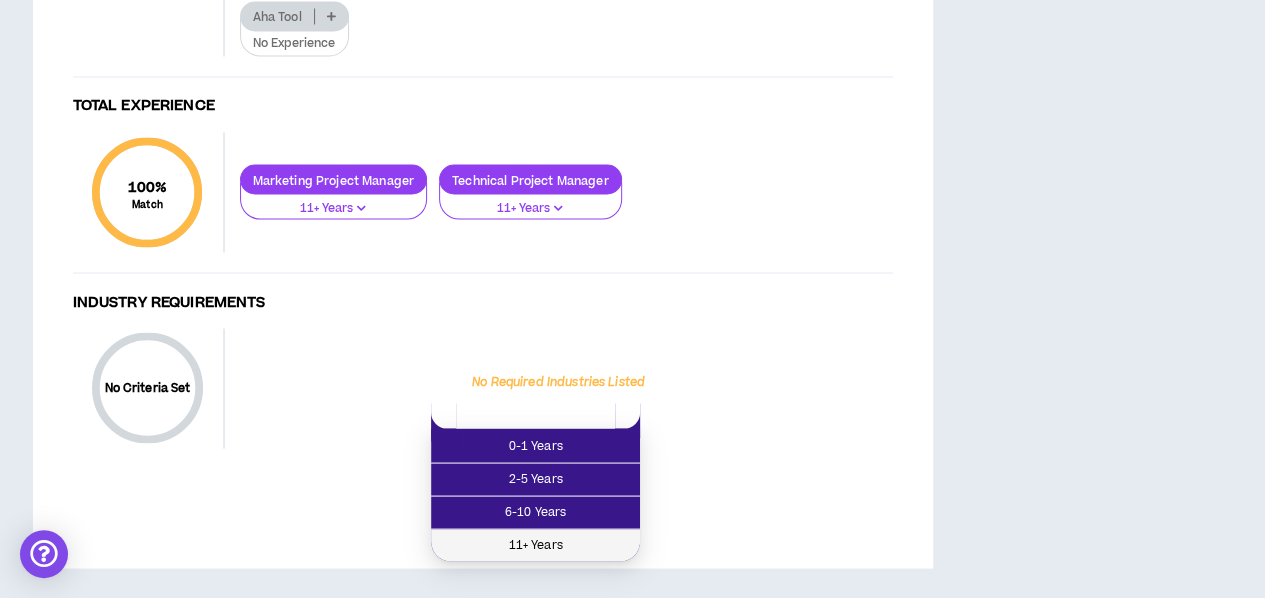 click on "11+ Years" at bounding box center [535, 545] 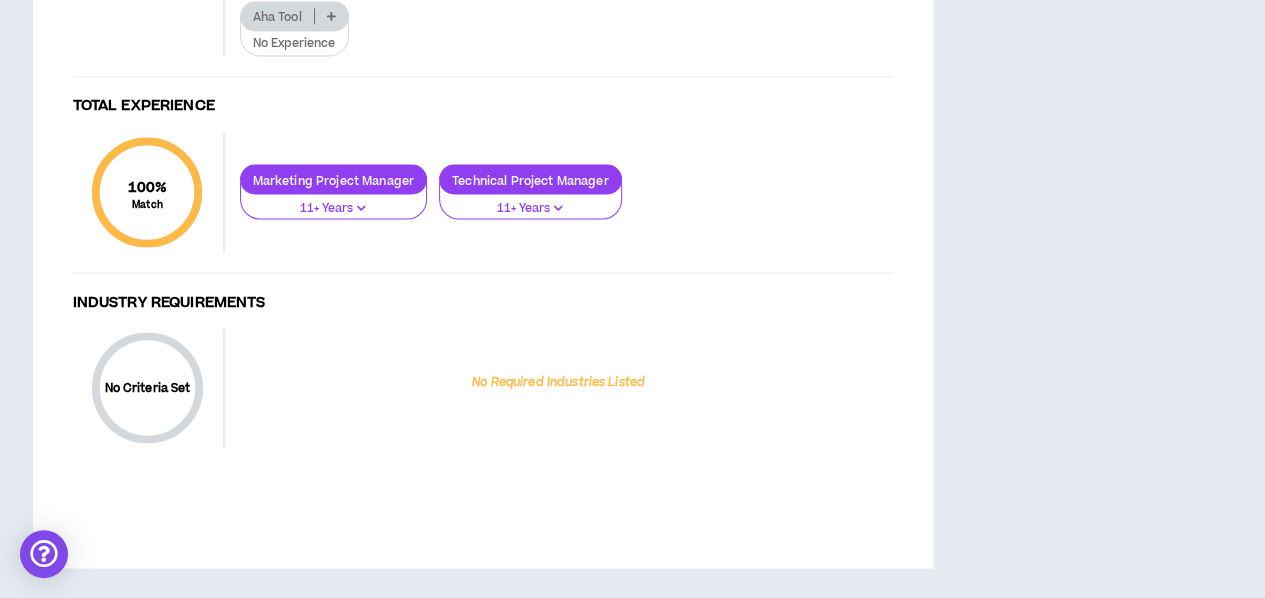 scroll, scrollTop: 1847, scrollLeft: 0, axis: vertical 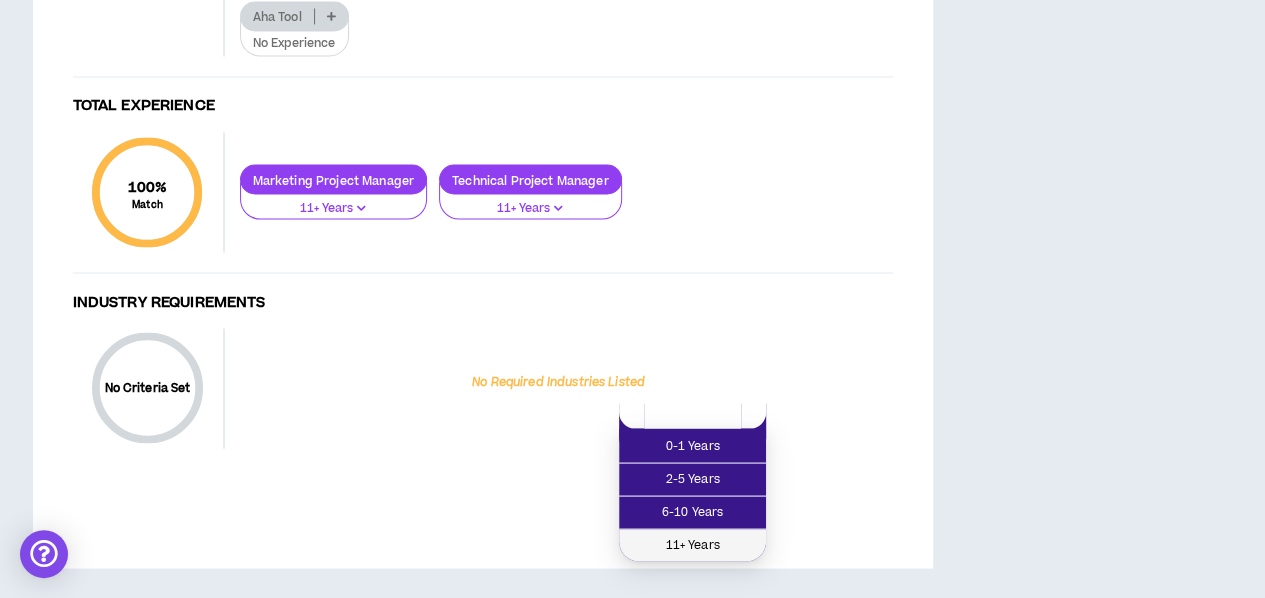 click on "11+ Years" at bounding box center [692, 545] 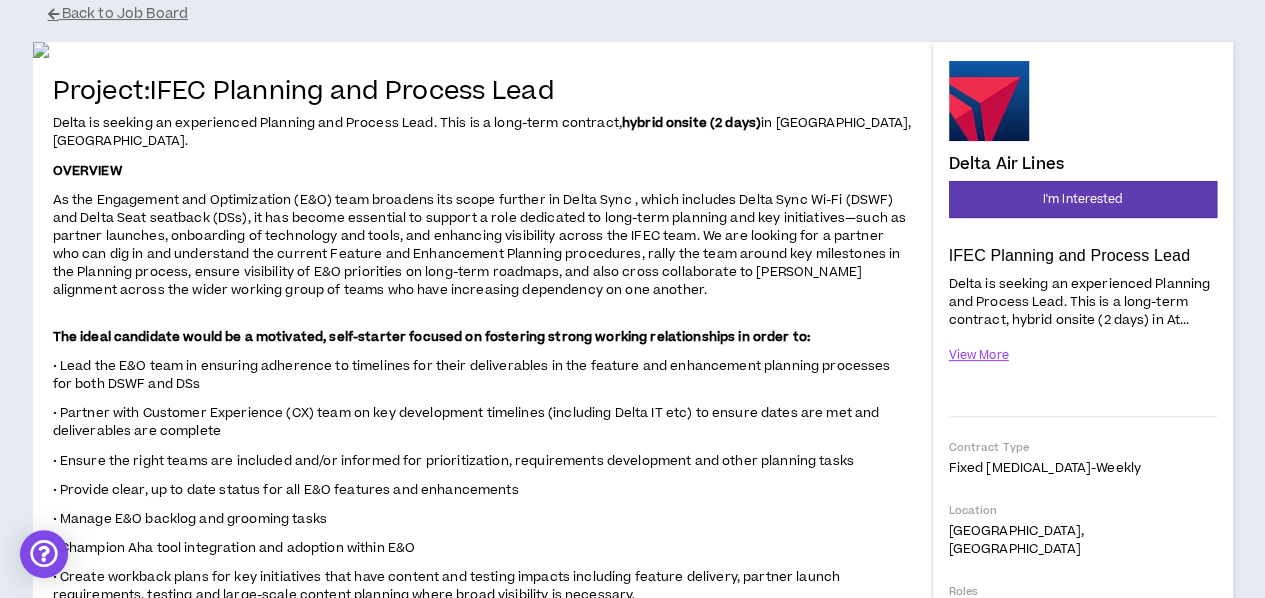 scroll, scrollTop: 108, scrollLeft: 0, axis: vertical 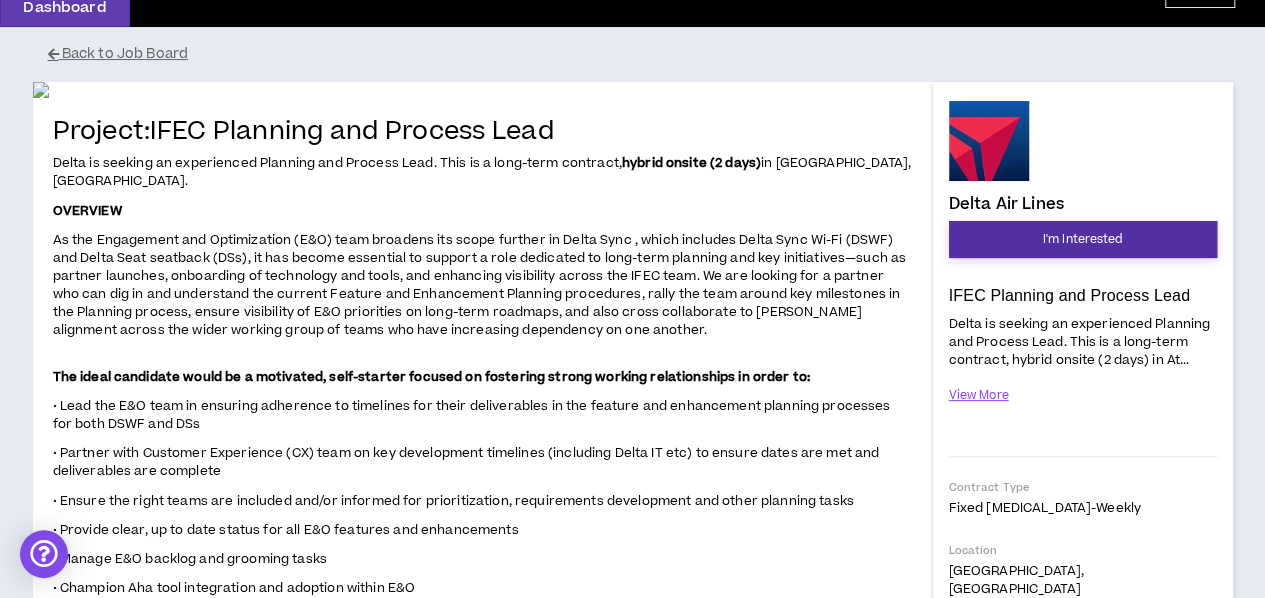 click on "I'm Interested" at bounding box center (1083, 239) 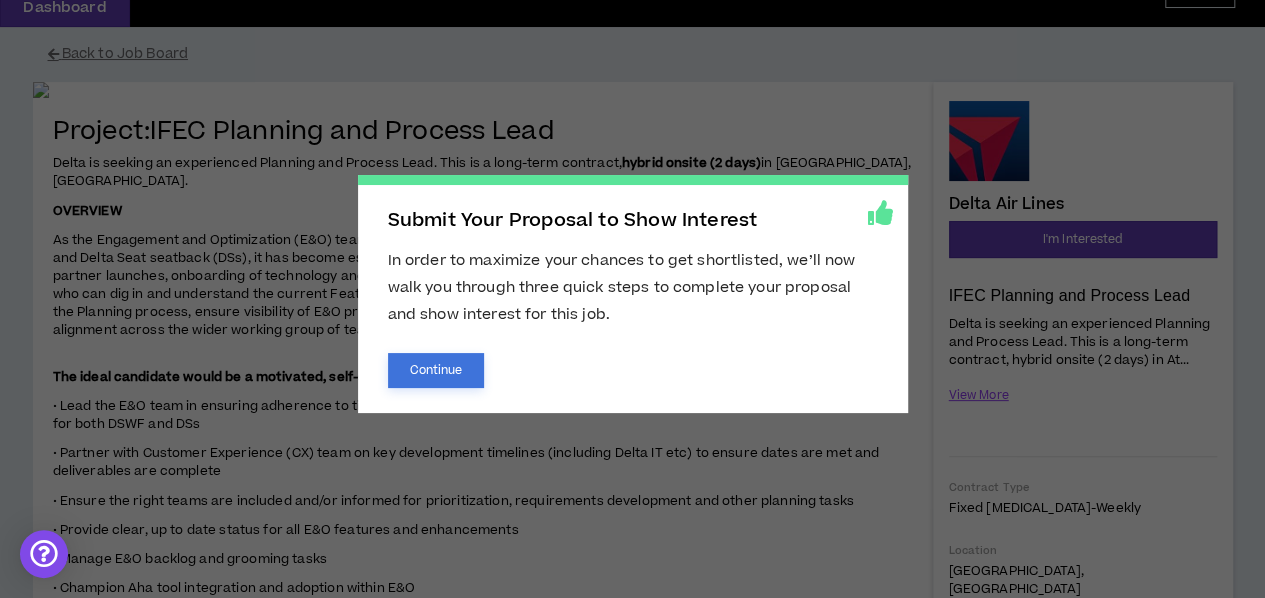 click on "Continue" at bounding box center [436, 370] 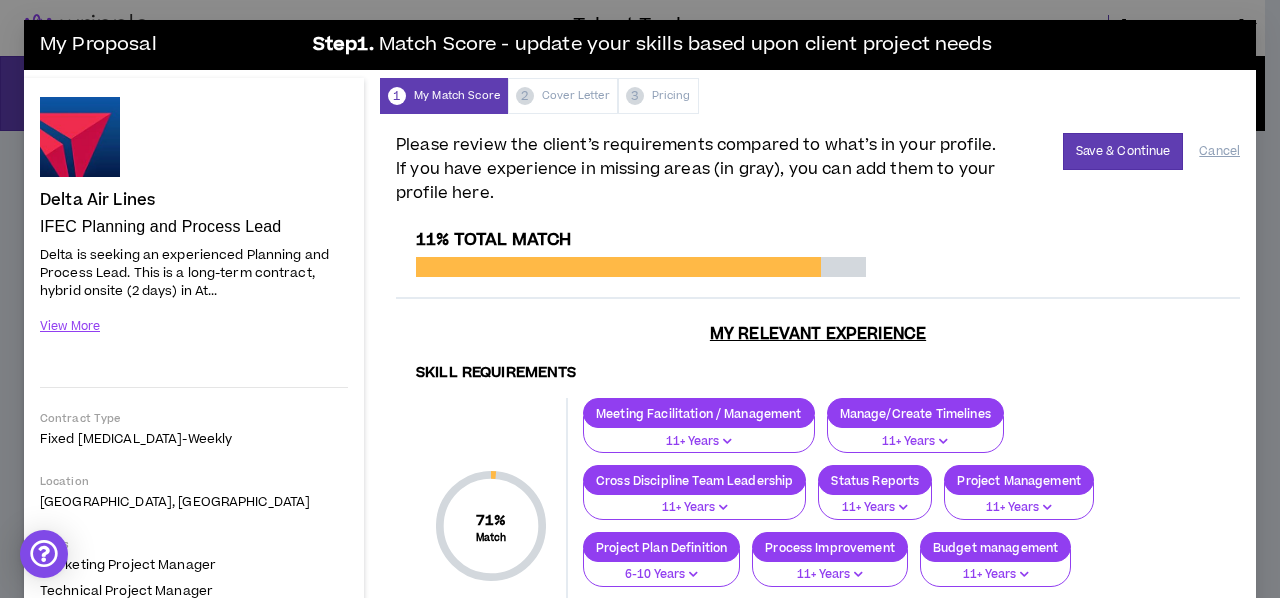 scroll, scrollTop: 0, scrollLeft: 0, axis: both 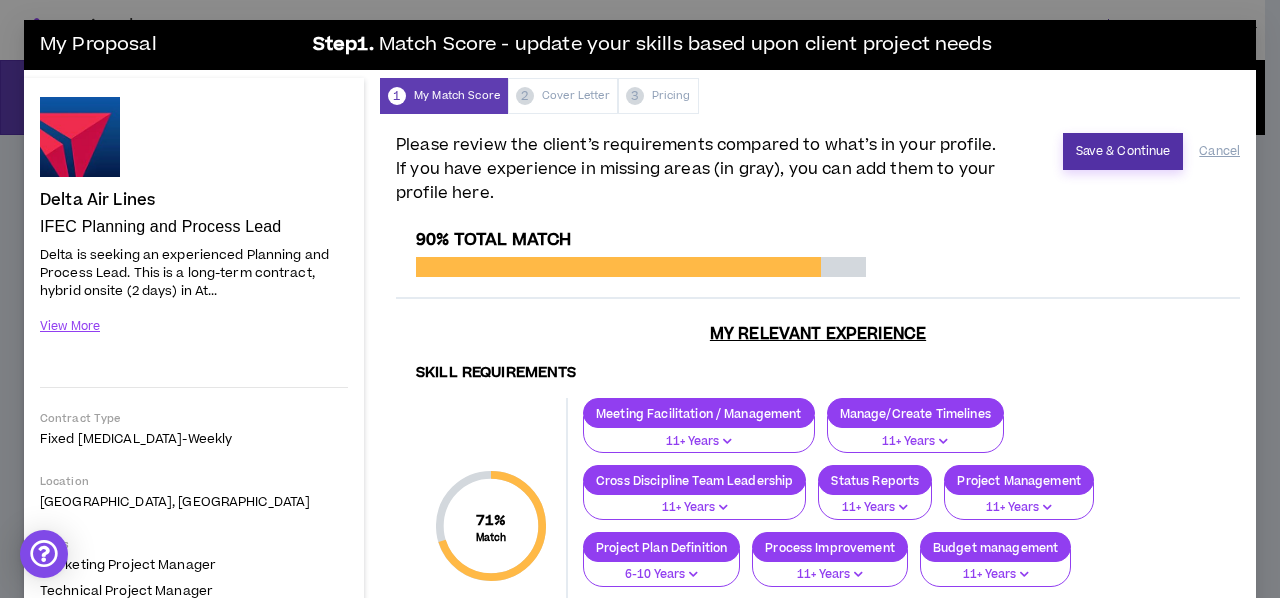 click on "Save & Continue" at bounding box center (1123, 151) 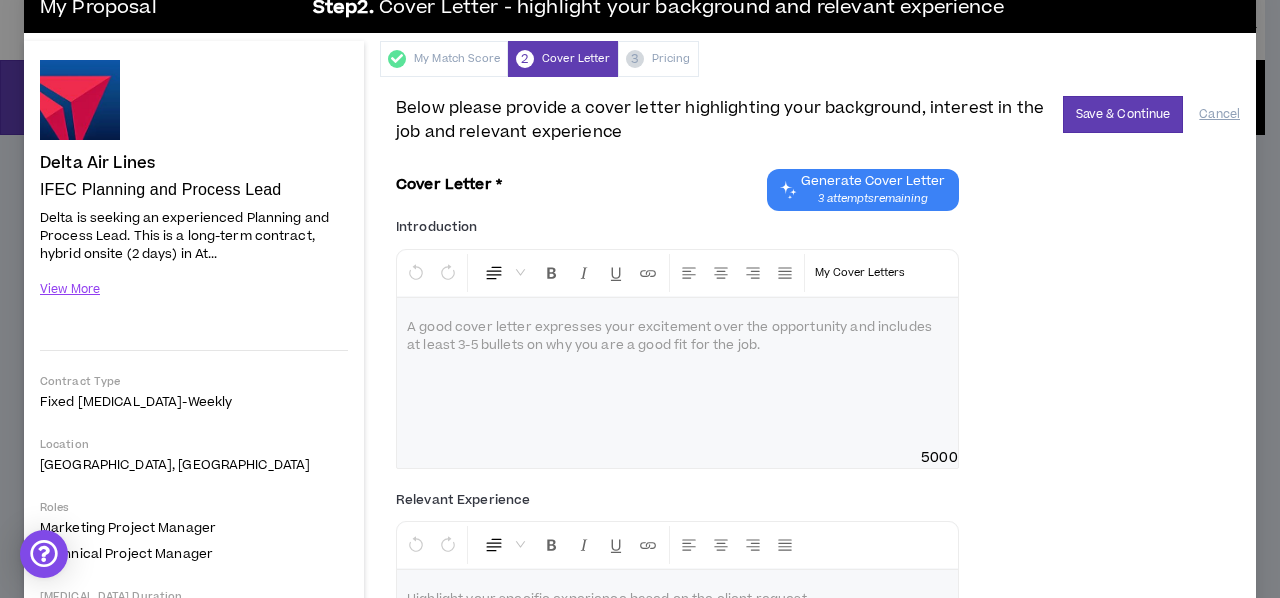 scroll, scrollTop: 0, scrollLeft: 0, axis: both 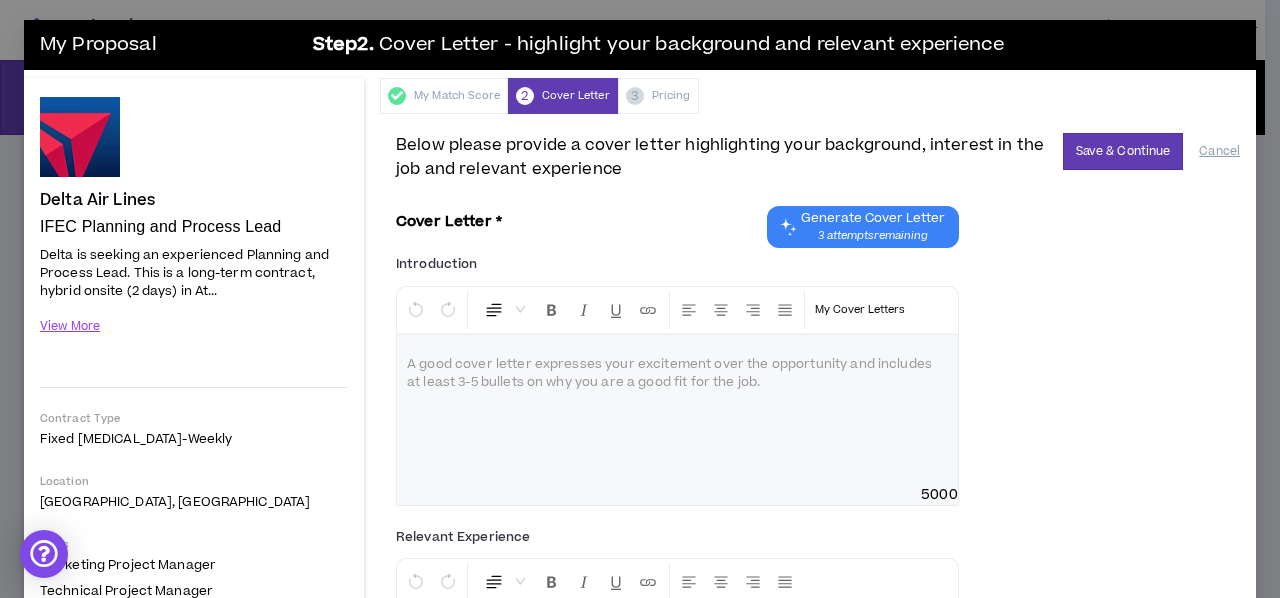 click at bounding box center (677, 410) 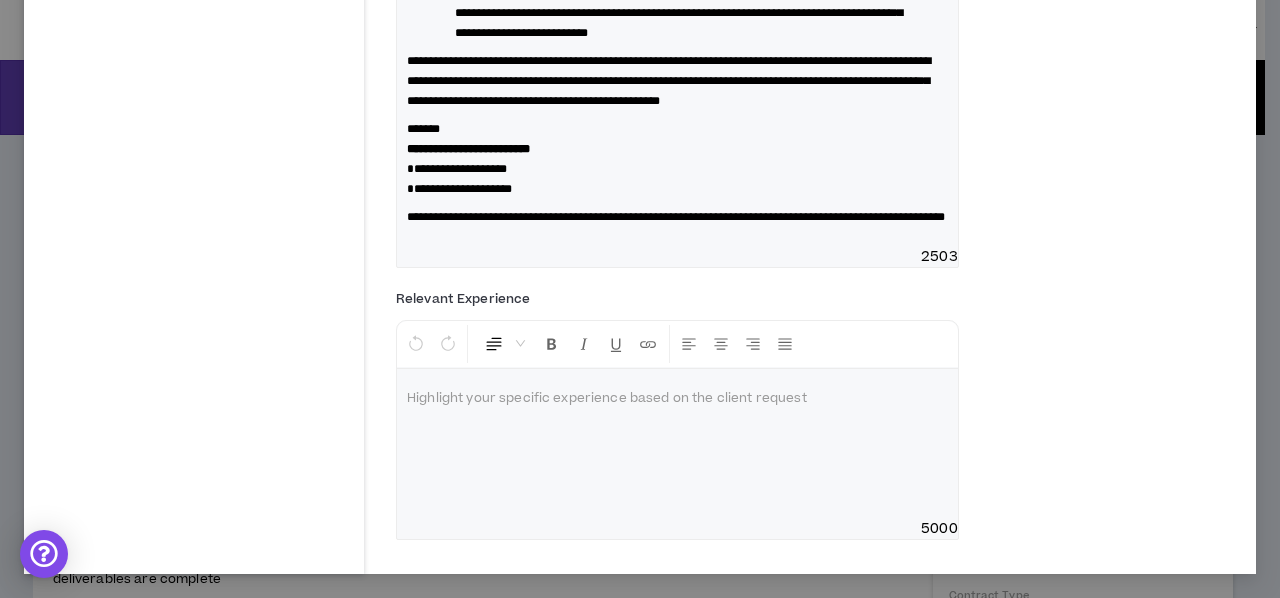 scroll, scrollTop: 940, scrollLeft: 0, axis: vertical 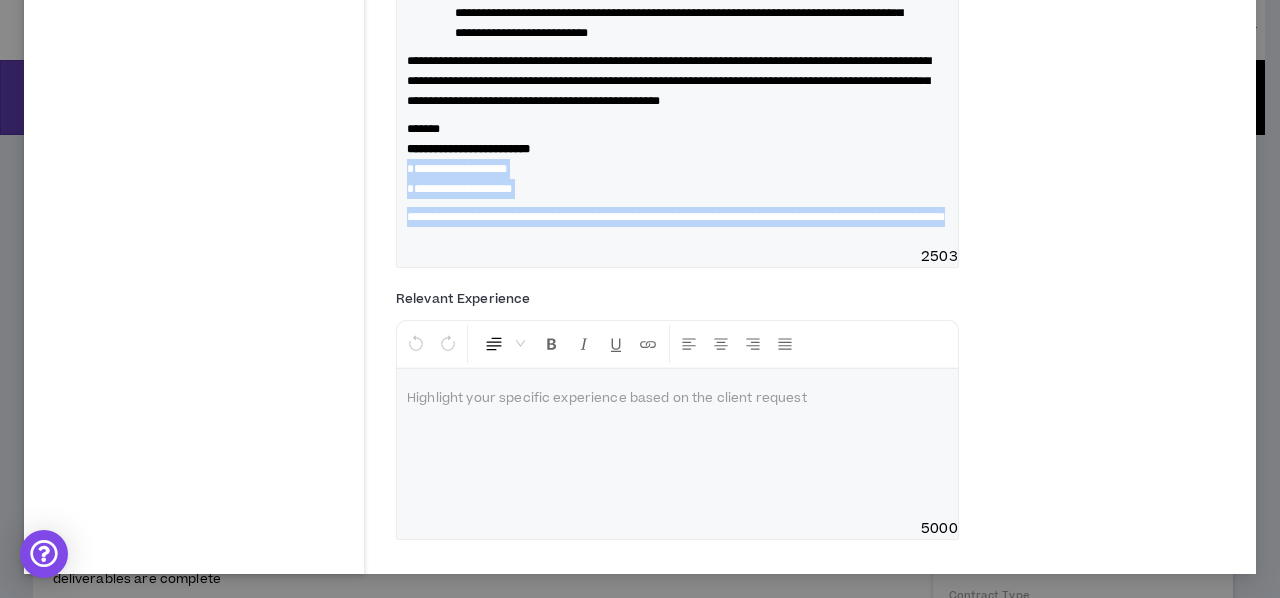 drag, startPoint x: 556, startPoint y: 312, endPoint x: 385, endPoint y: 253, distance: 180.89223 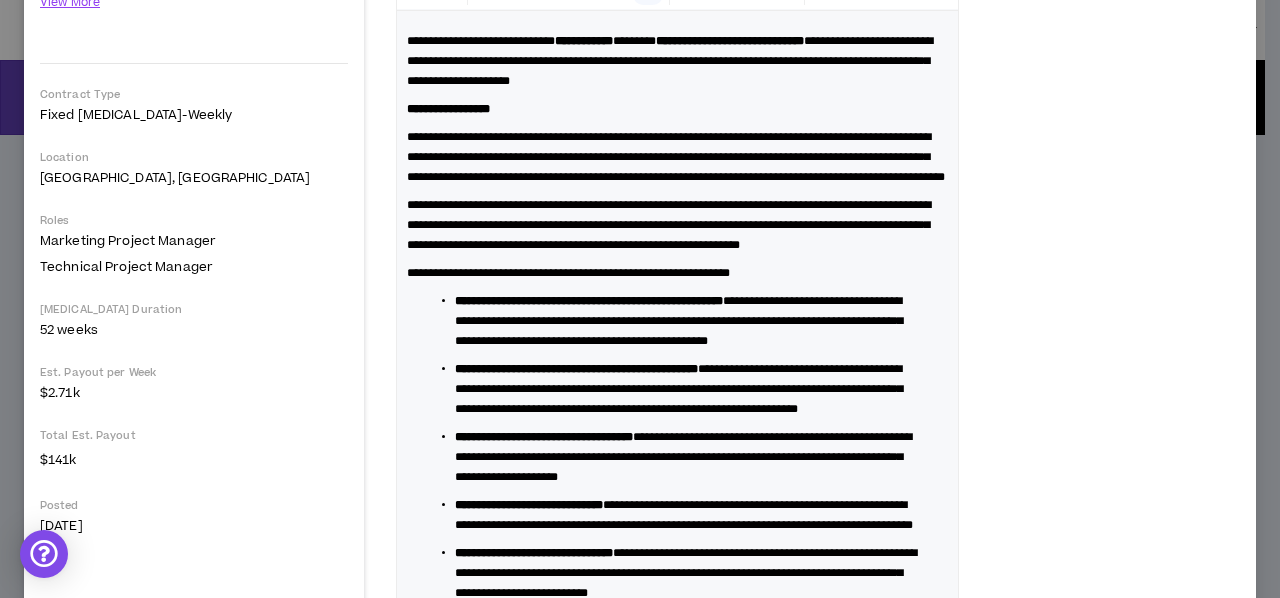 scroll, scrollTop: 240, scrollLeft: 0, axis: vertical 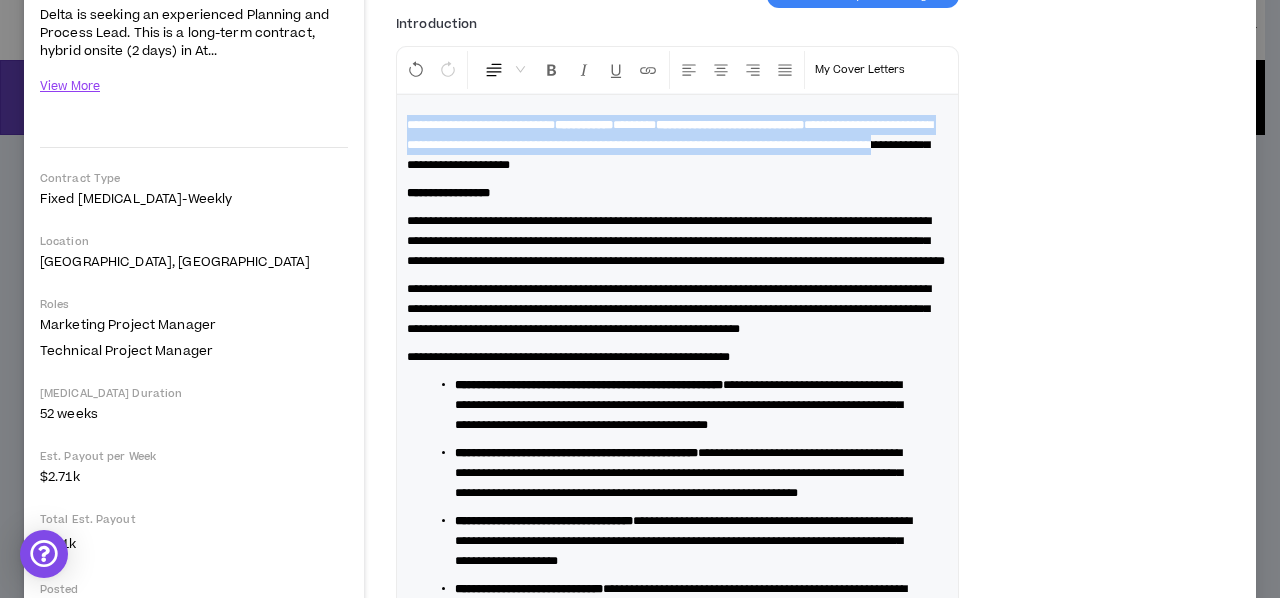 drag, startPoint x: 404, startPoint y: 117, endPoint x: 663, endPoint y: 165, distance: 263.41034 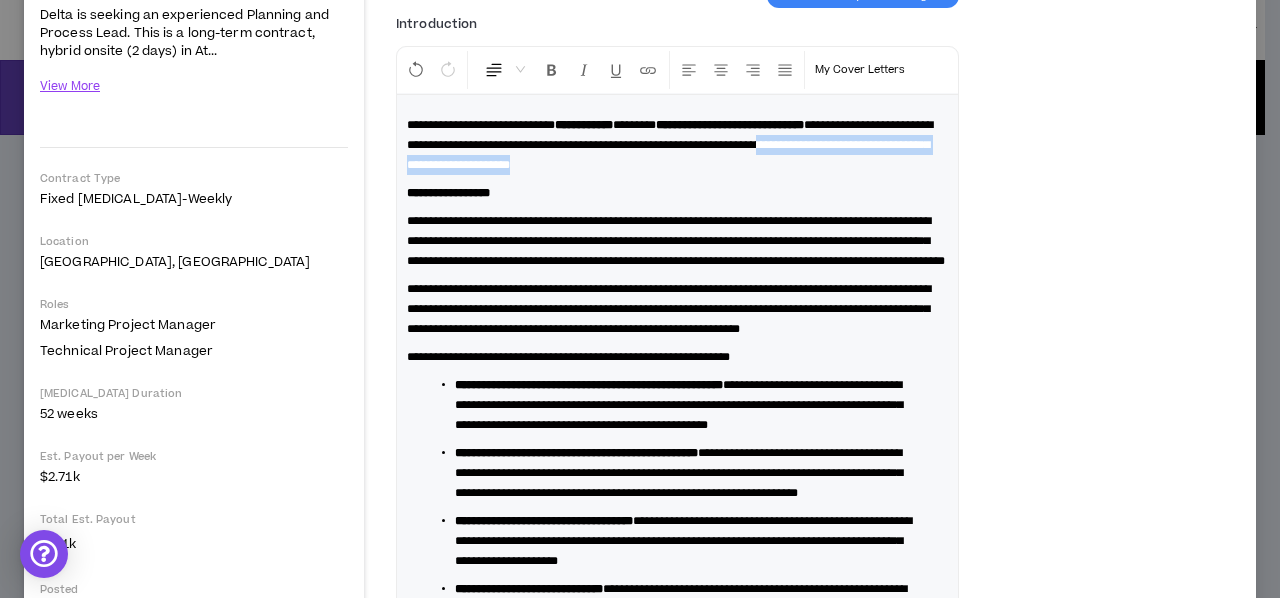 drag, startPoint x: 890, startPoint y: 166, endPoint x: 513, endPoint y: 165, distance: 377.0013 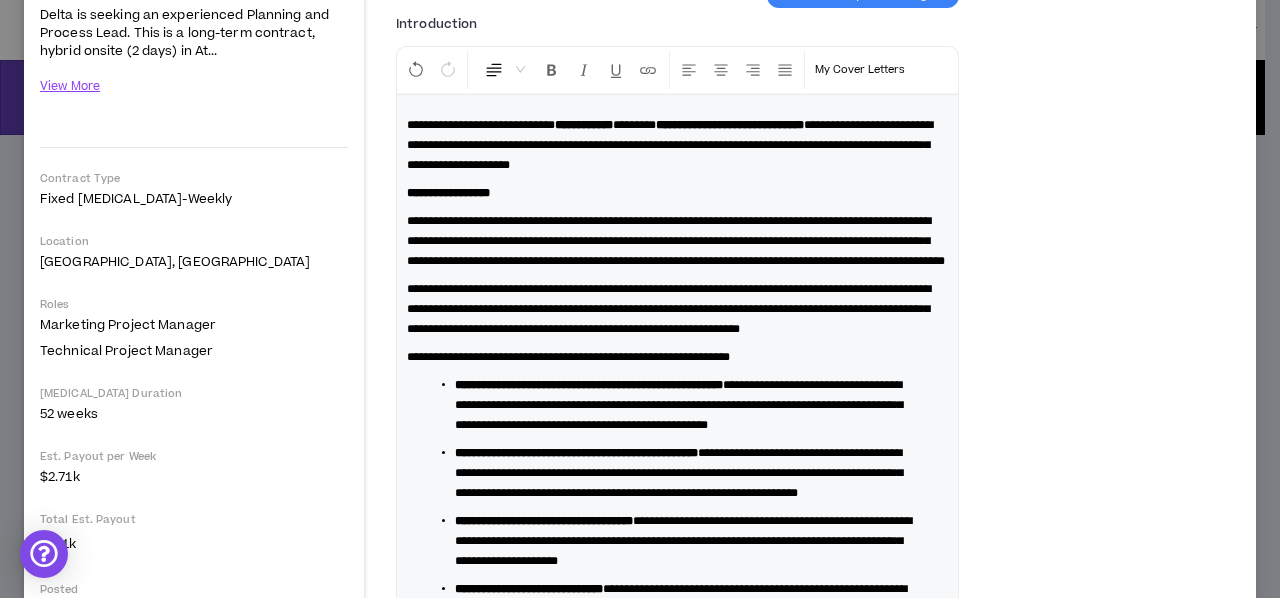 click on "**********" at bounding box center [481, 125] 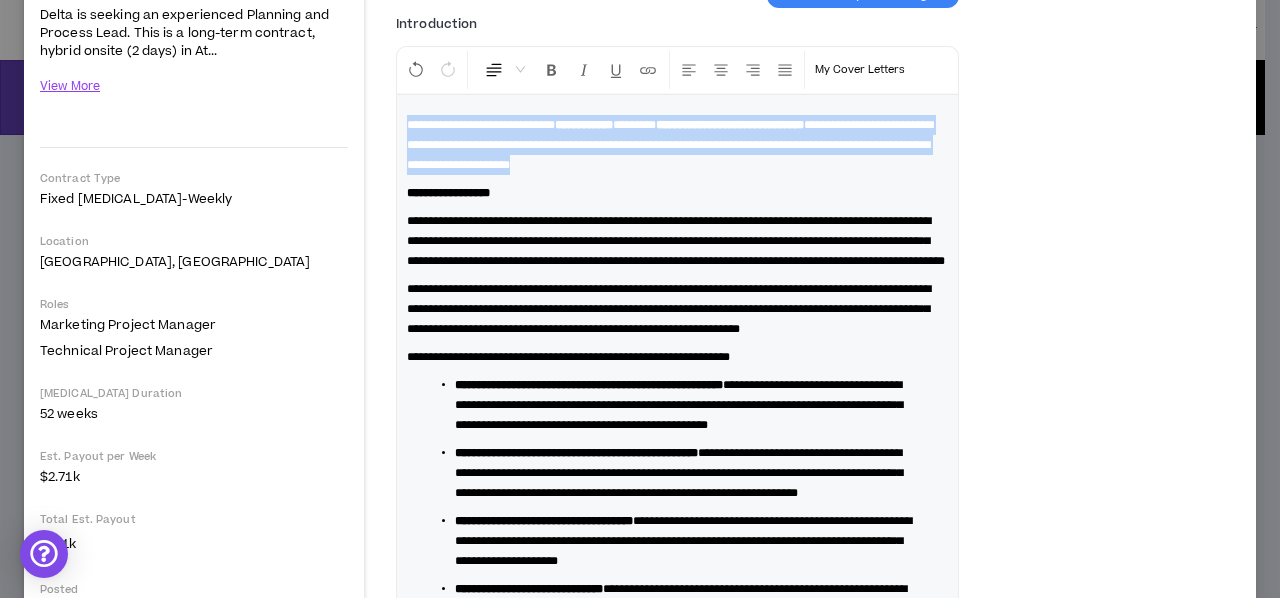 drag, startPoint x: 403, startPoint y: 113, endPoint x: 889, endPoint y: 163, distance: 488.56525 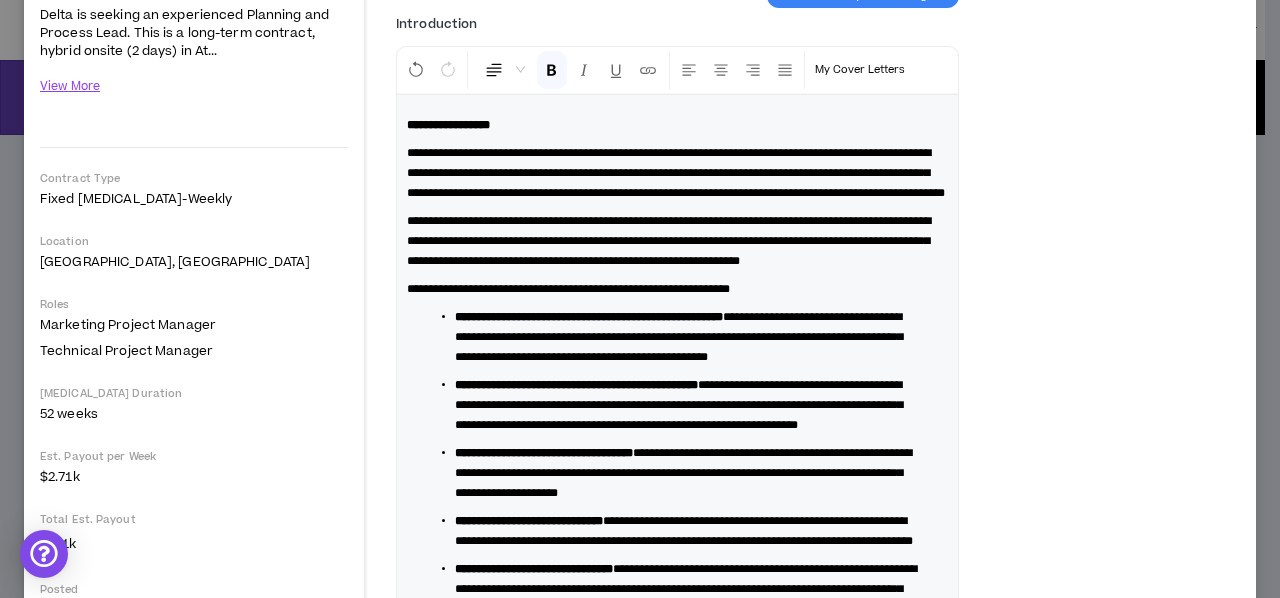 click on "**********" at bounding box center (669, 241) 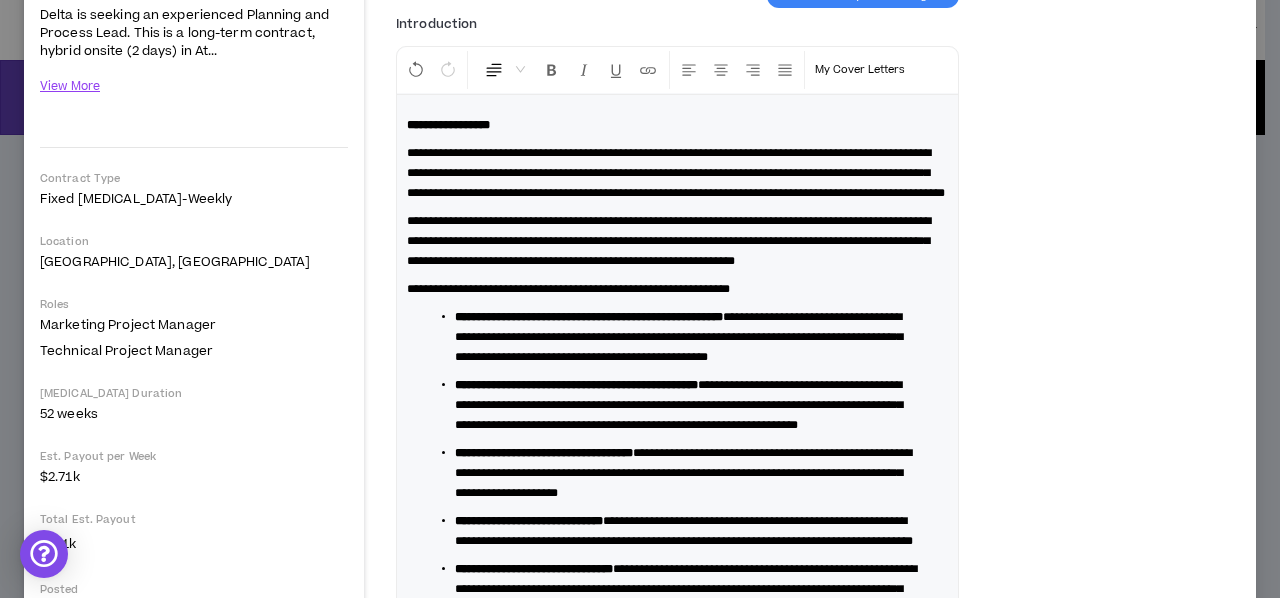 type 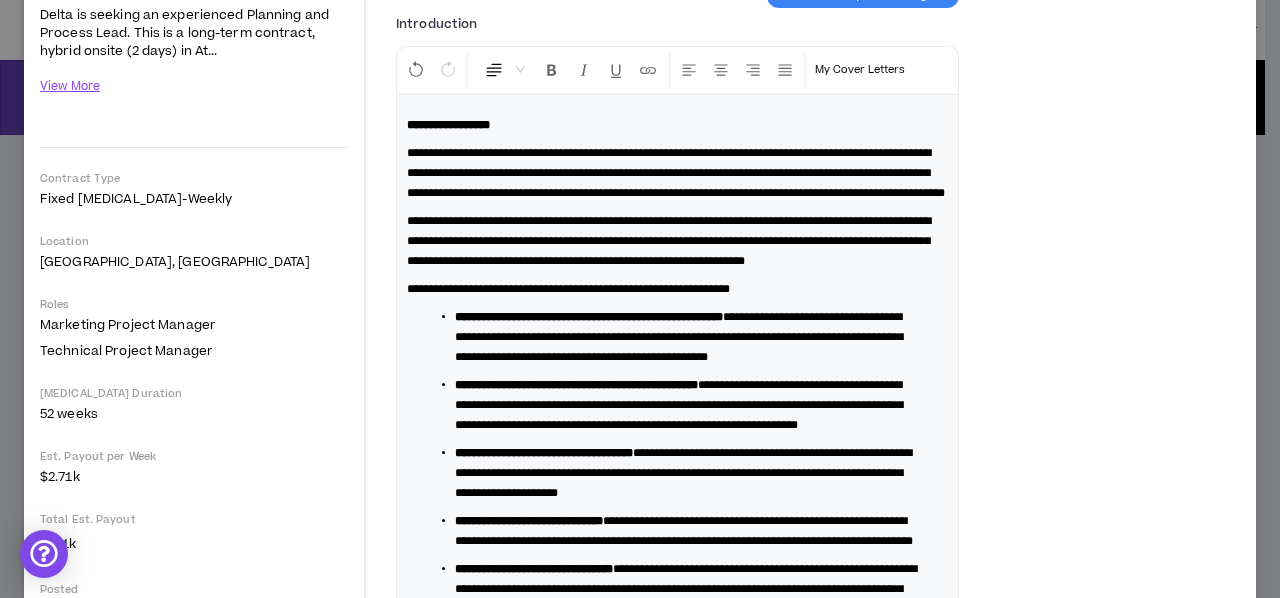 scroll, scrollTop: 340, scrollLeft: 0, axis: vertical 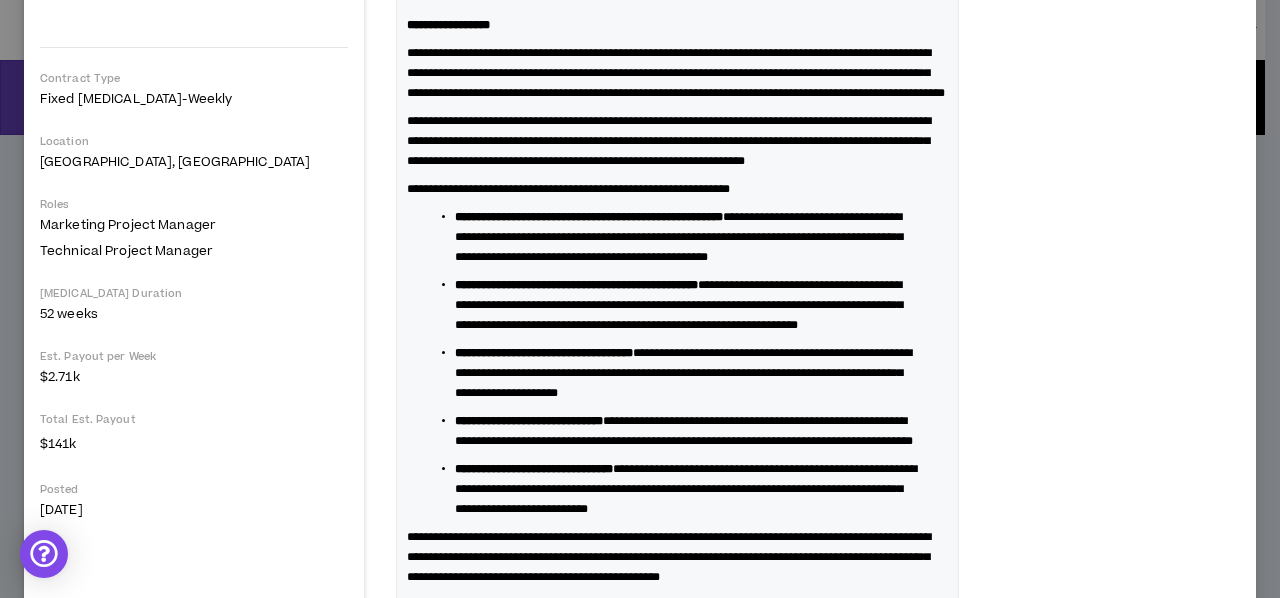 click on "**********" at bounding box center (683, 373) 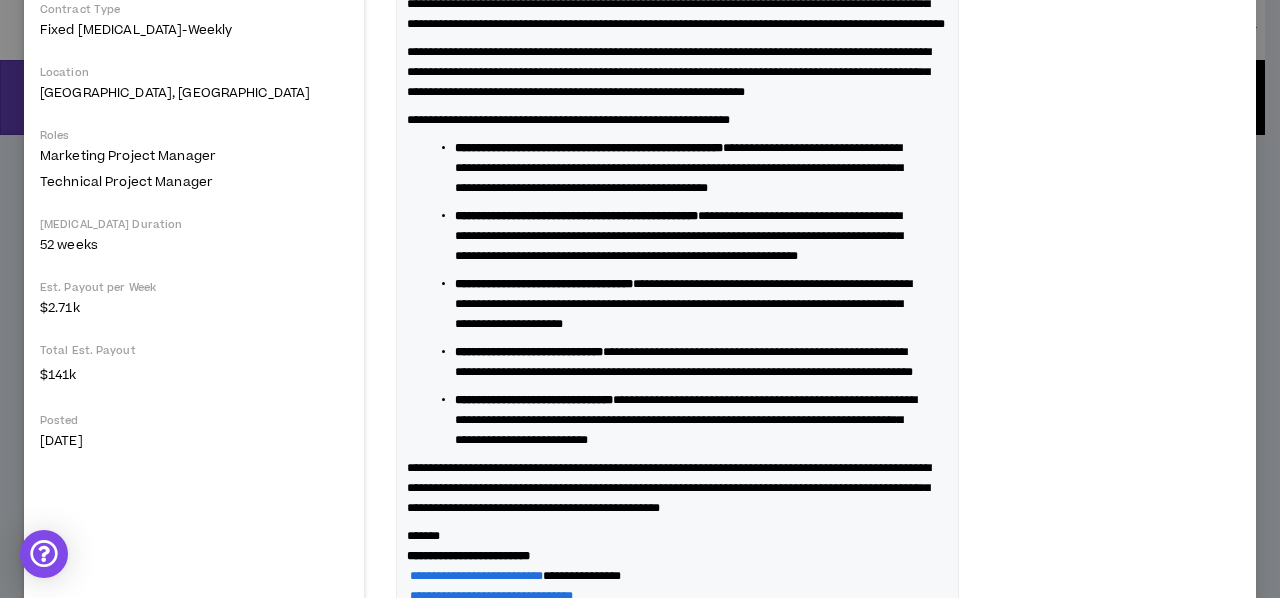 scroll, scrollTop: 440, scrollLeft: 0, axis: vertical 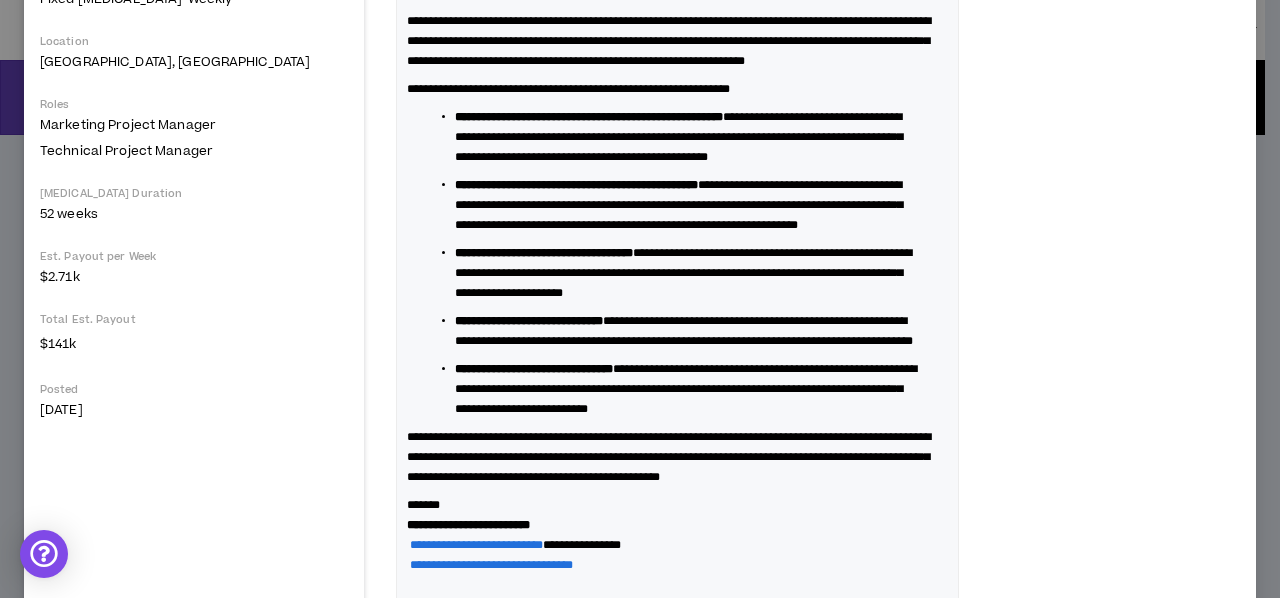 click on "**********" at bounding box center [686, 389] 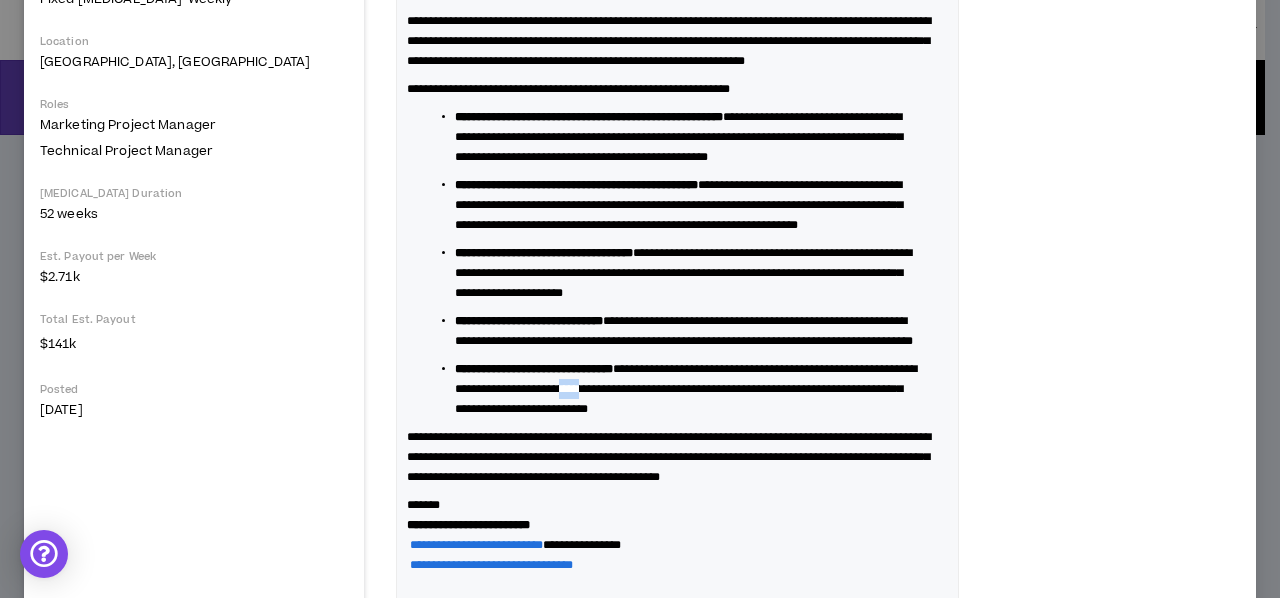 click on "**********" at bounding box center [686, 389] 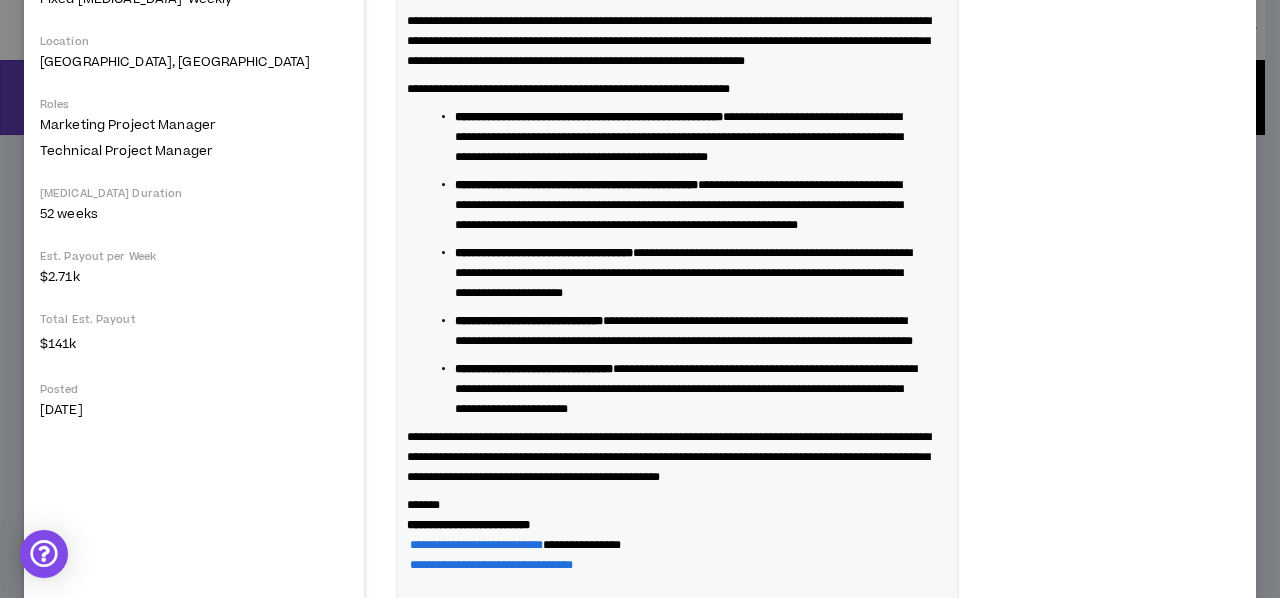 click on "**********" at bounding box center (686, 389) 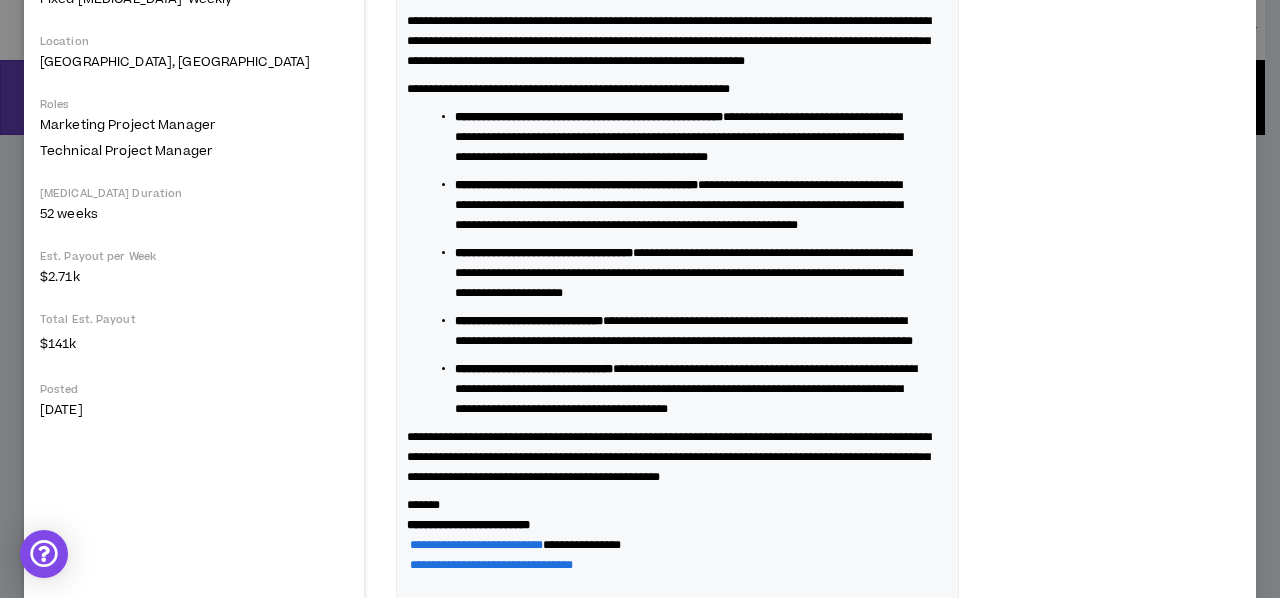 click on "**********" at bounding box center [686, 389] 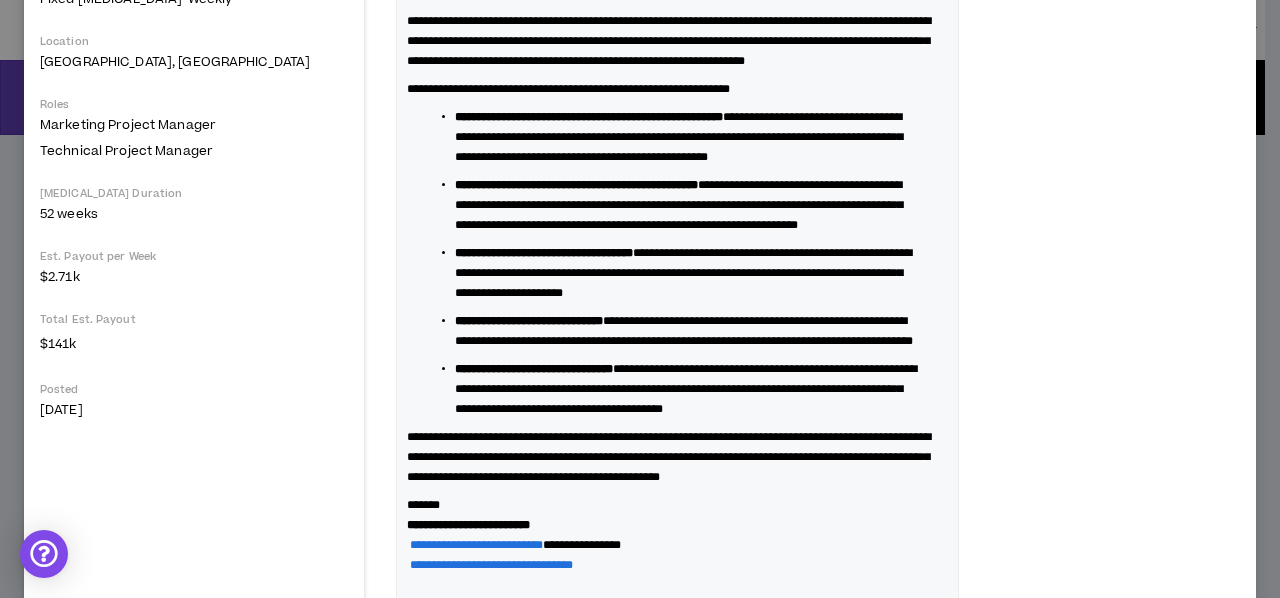 click on "**********" at bounding box center [686, 389] 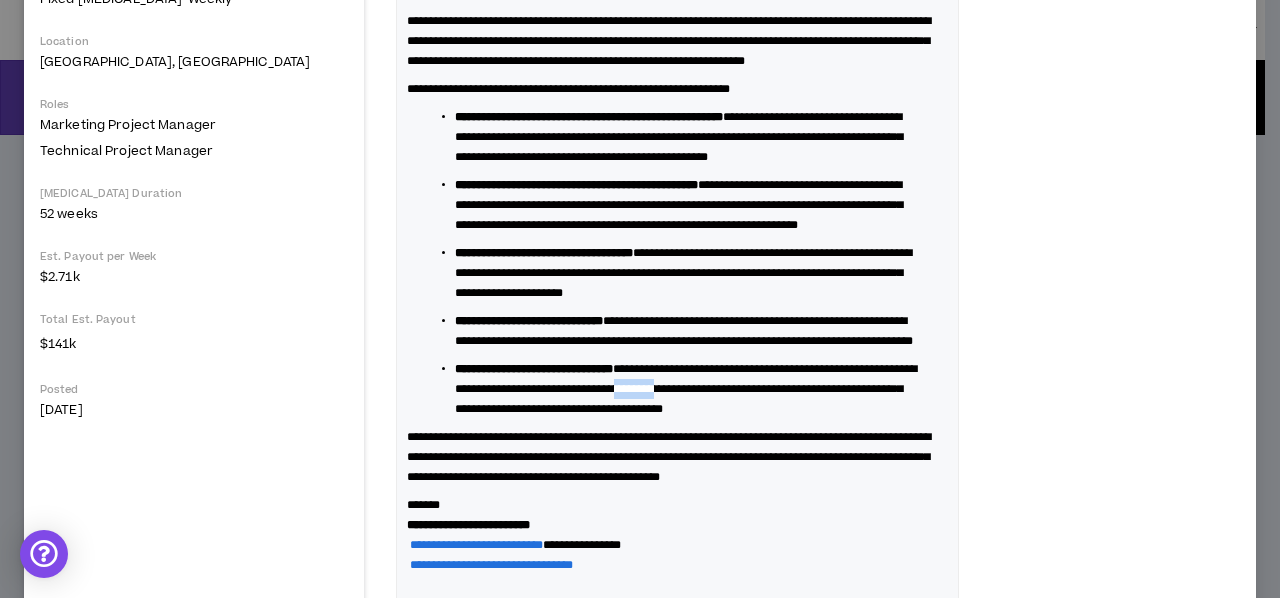 drag, startPoint x: 818, startPoint y: 489, endPoint x: 840, endPoint y: 486, distance: 22.203604 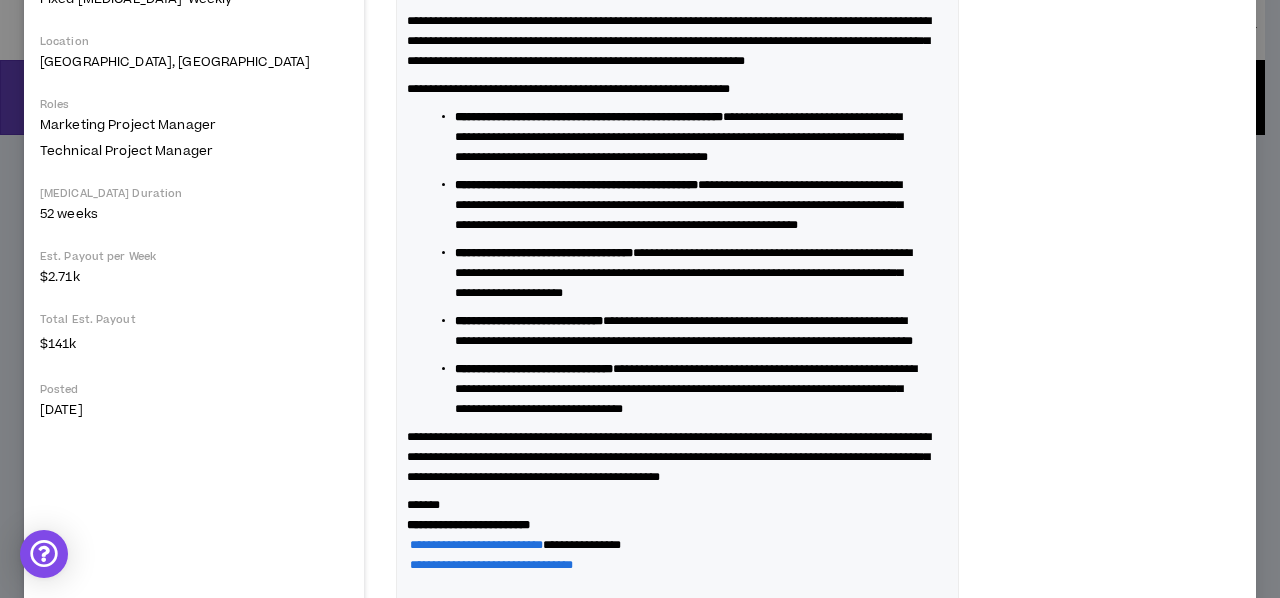 click on "**********" at bounding box center [686, 389] 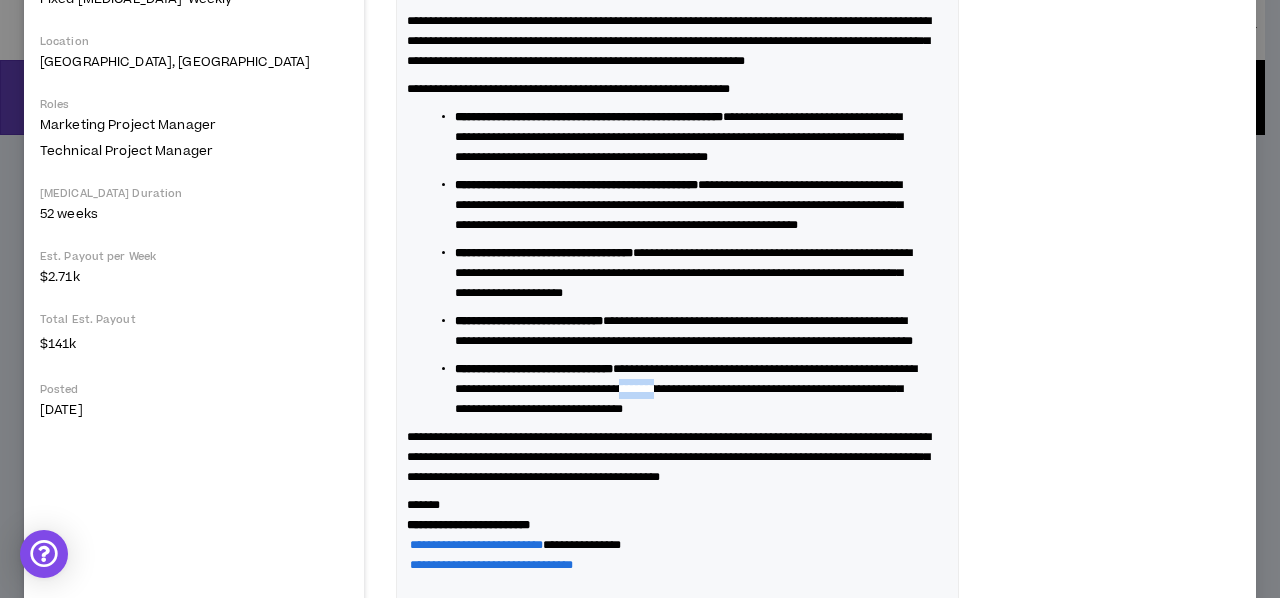 click on "**********" at bounding box center (686, 389) 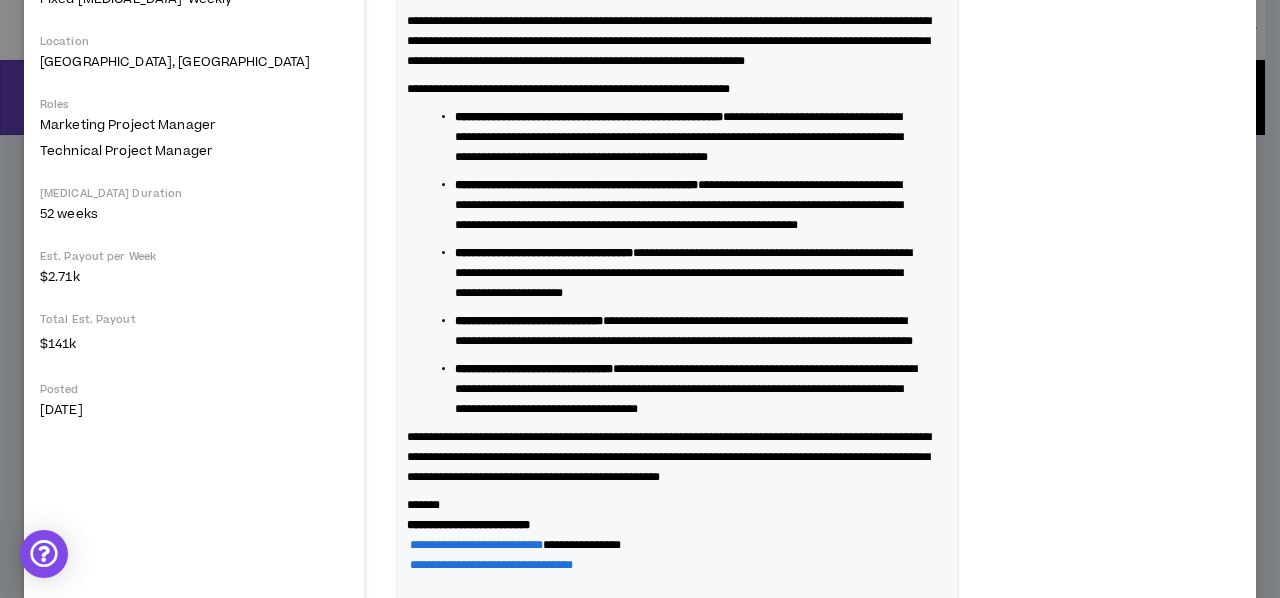 click on "**********" at bounding box center (686, 389) 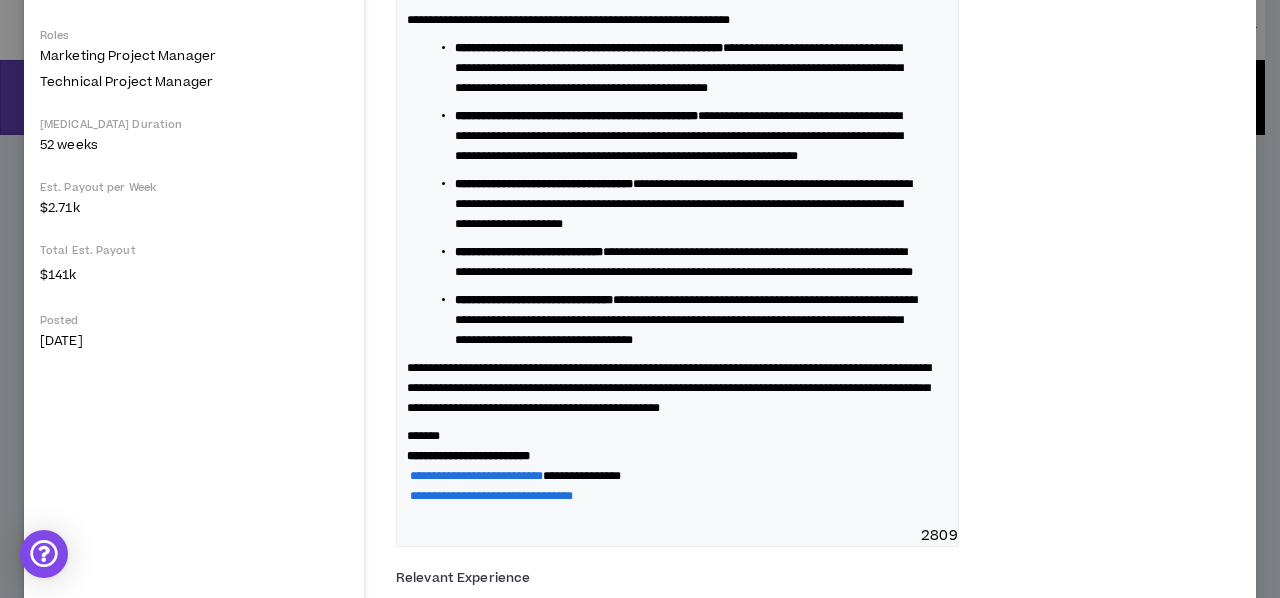 scroll, scrollTop: 540, scrollLeft: 0, axis: vertical 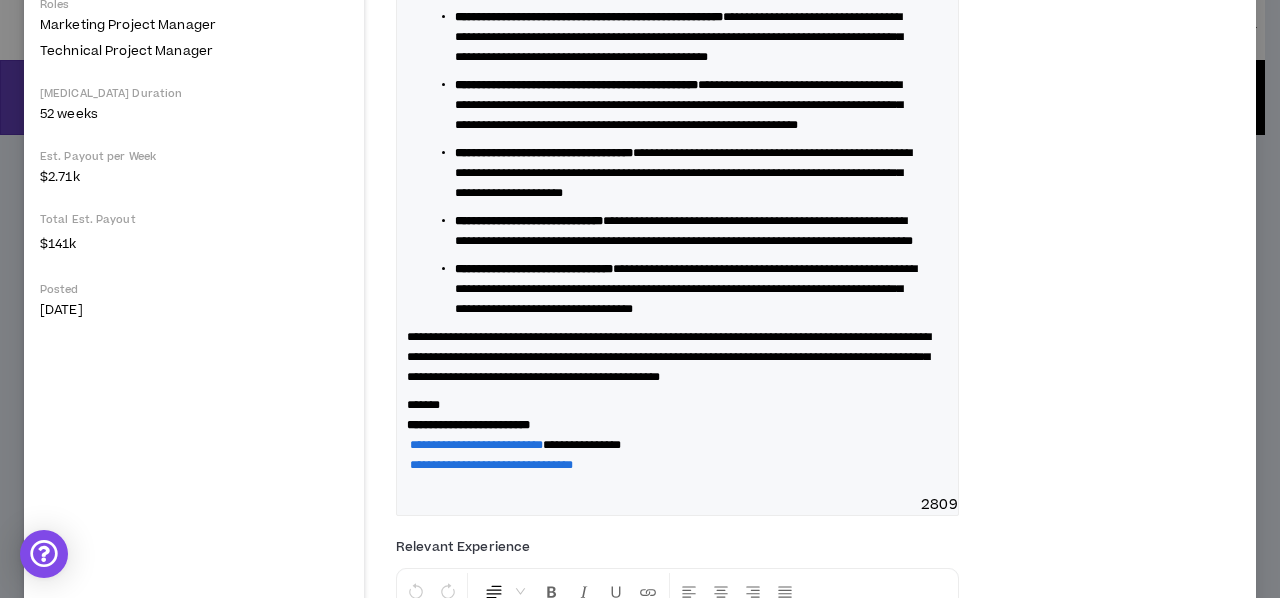 click on "**********" at bounding box center [669, 357] 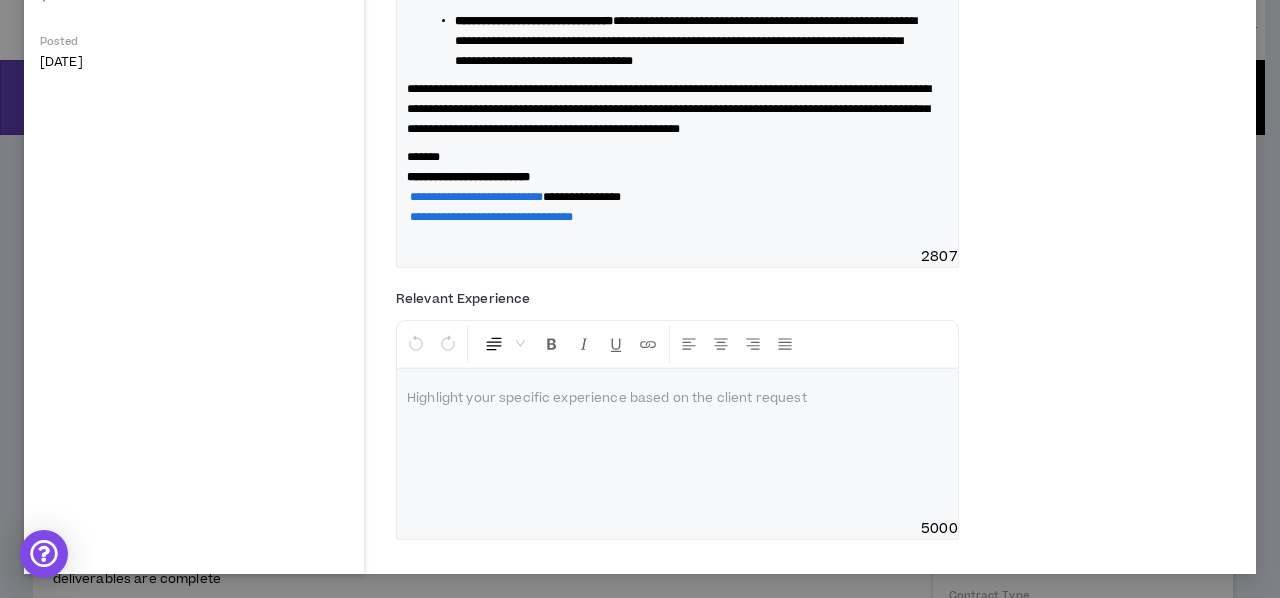 scroll, scrollTop: 924, scrollLeft: 0, axis: vertical 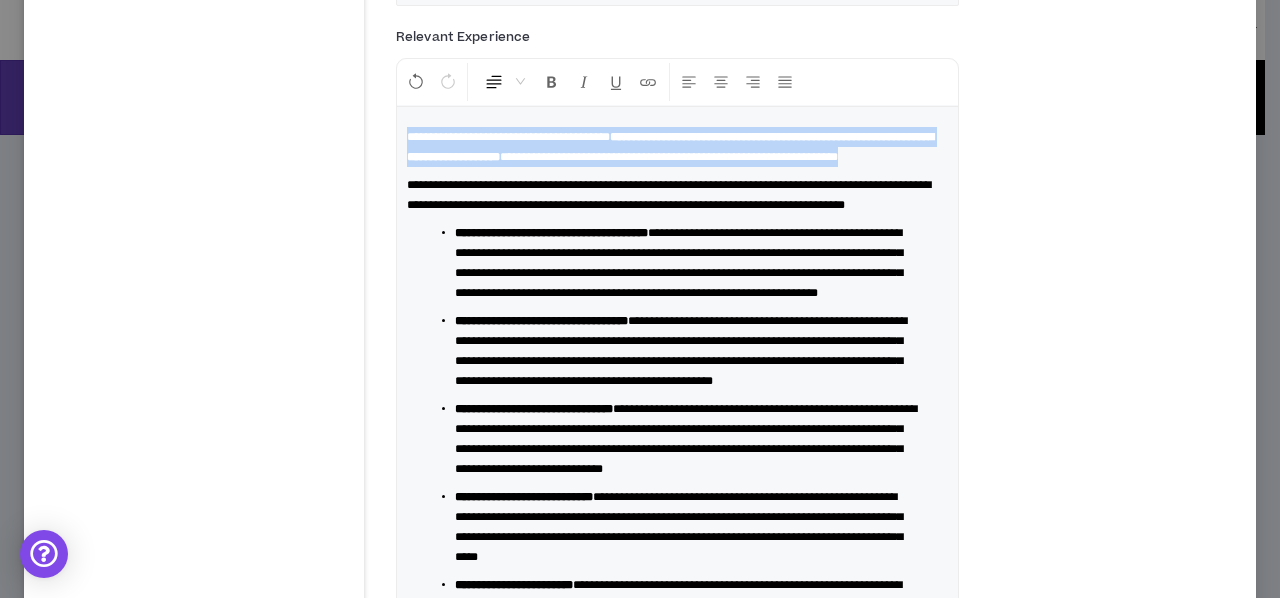 drag, startPoint x: 666, startPoint y: 319, endPoint x: 396, endPoint y: 267, distance: 274.96182 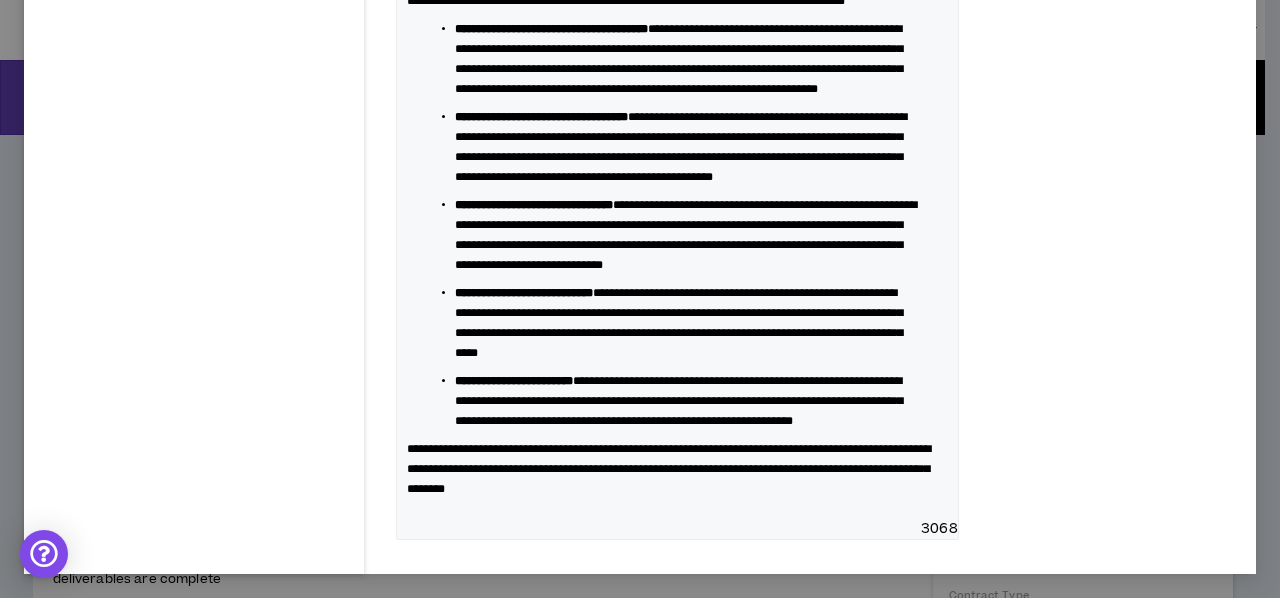 scroll, scrollTop: 1350, scrollLeft: 0, axis: vertical 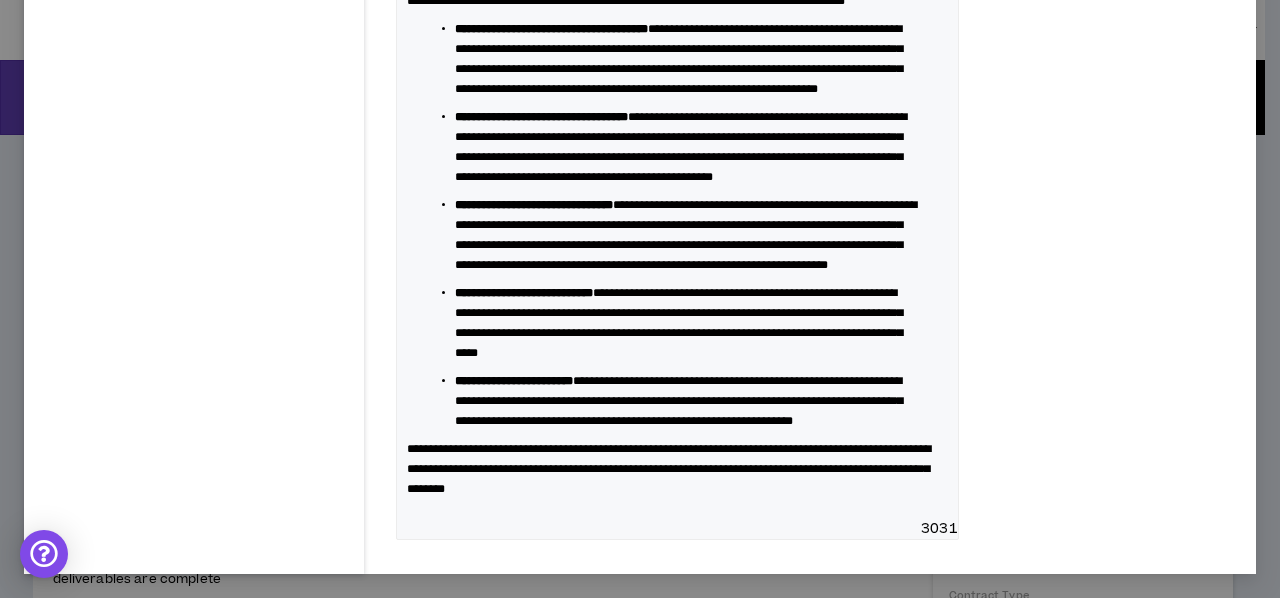 click on "**********" at bounding box center [686, 235] 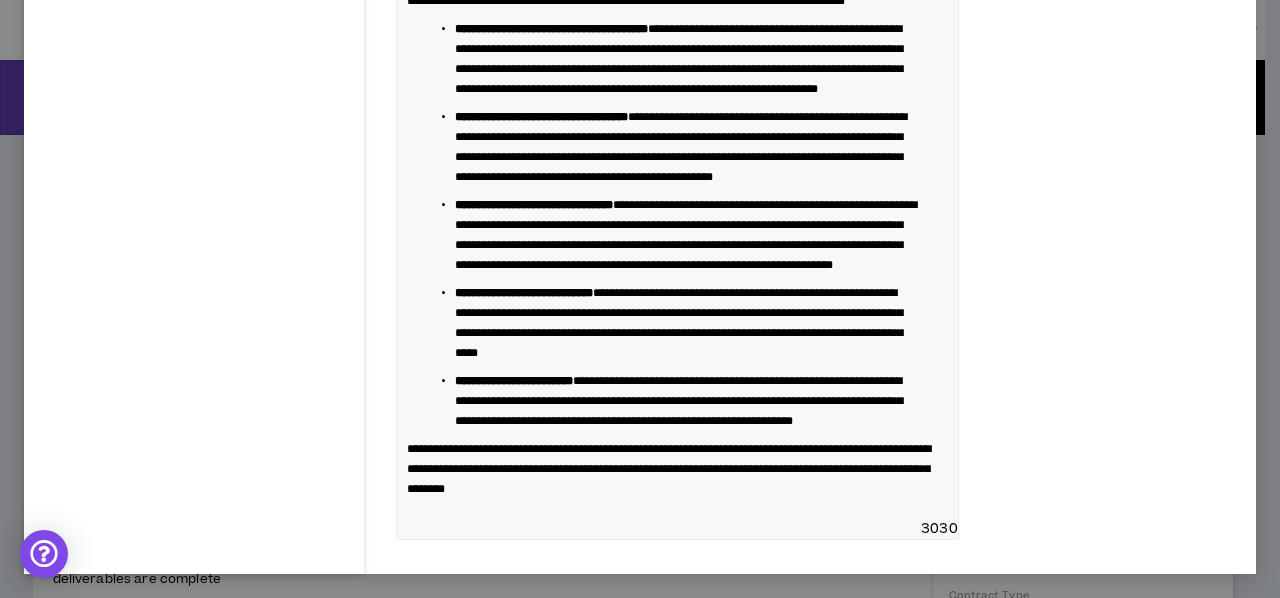 scroll, scrollTop: 1450, scrollLeft: 0, axis: vertical 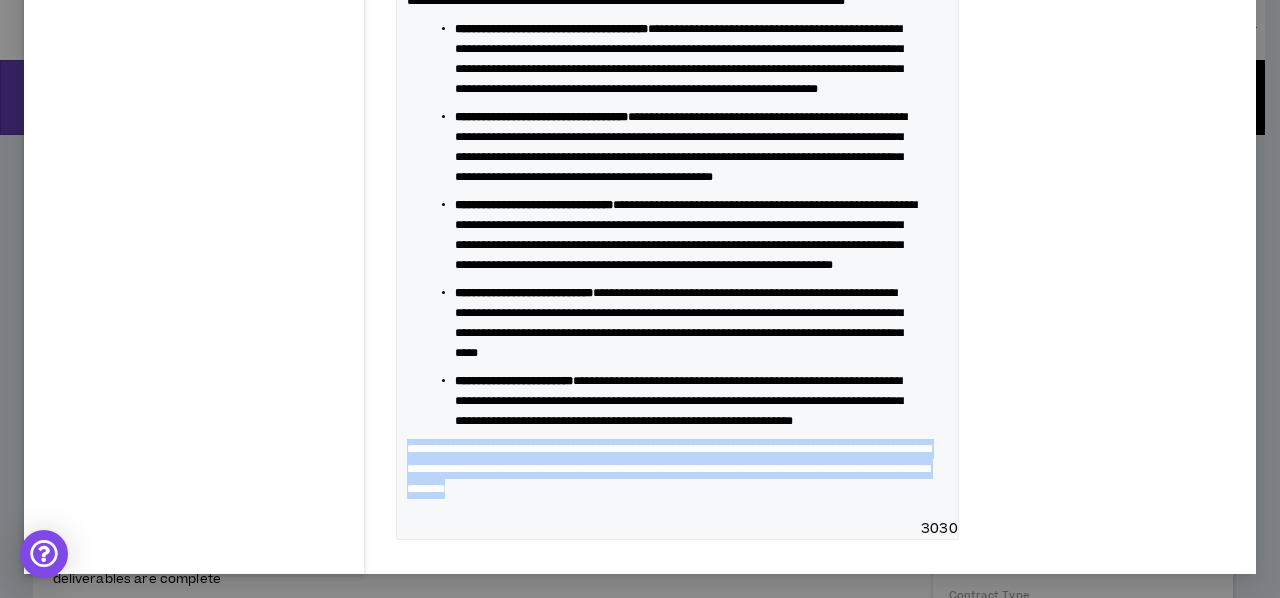 drag, startPoint x: 748, startPoint y: 497, endPoint x: 378, endPoint y: 458, distance: 372.0497 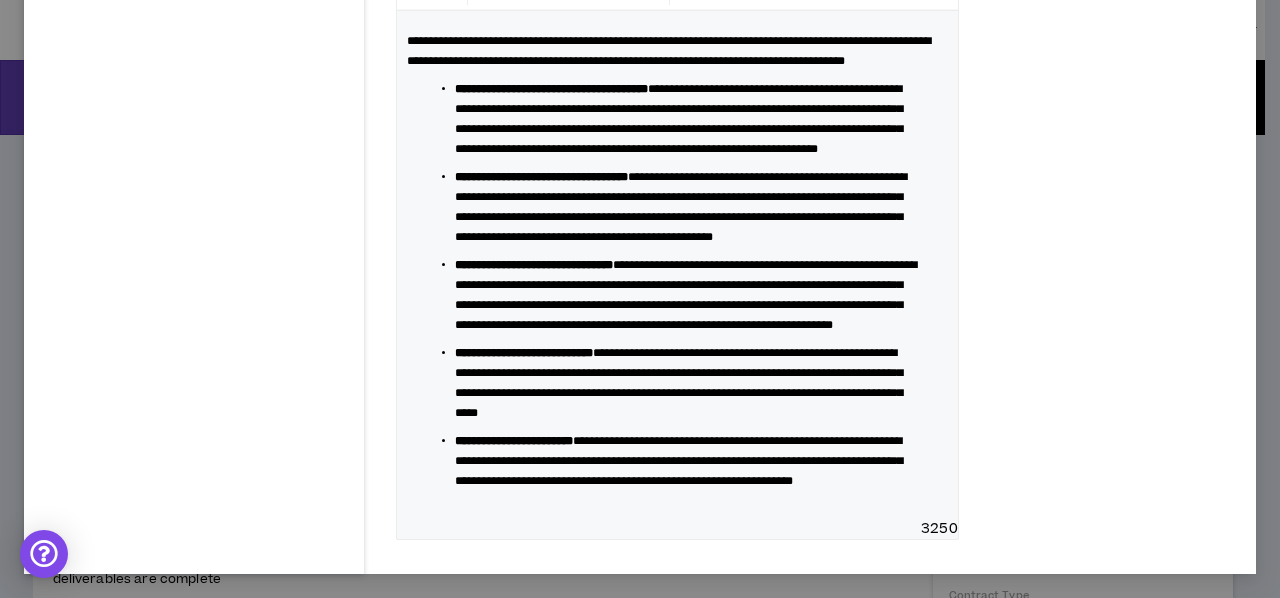 scroll, scrollTop: 1442, scrollLeft: 0, axis: vertical 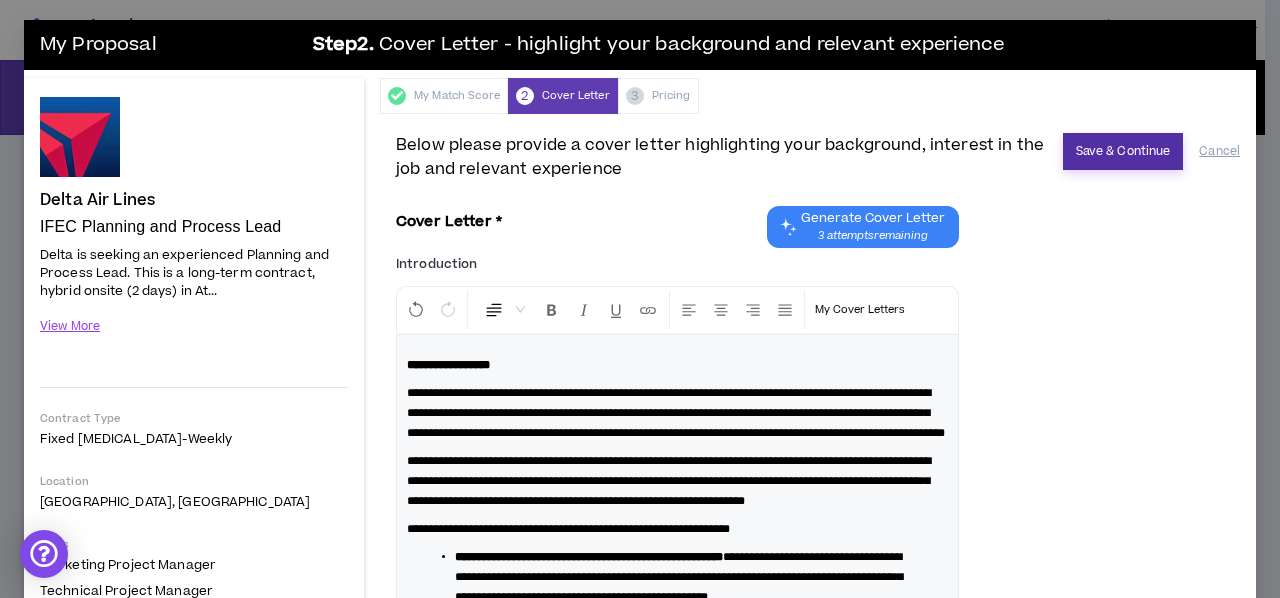 click on "Save & Continue" at bounding box center [1123, 151] 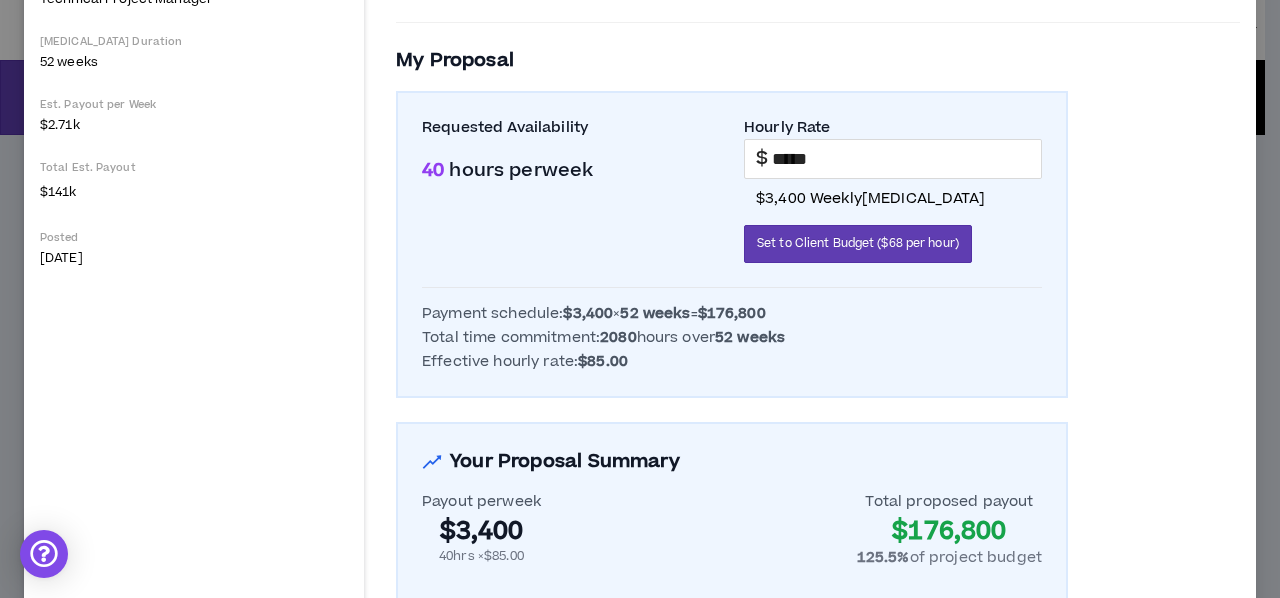 scroll, scrollTop: 600, scrollLeft: 0, axis: vertical 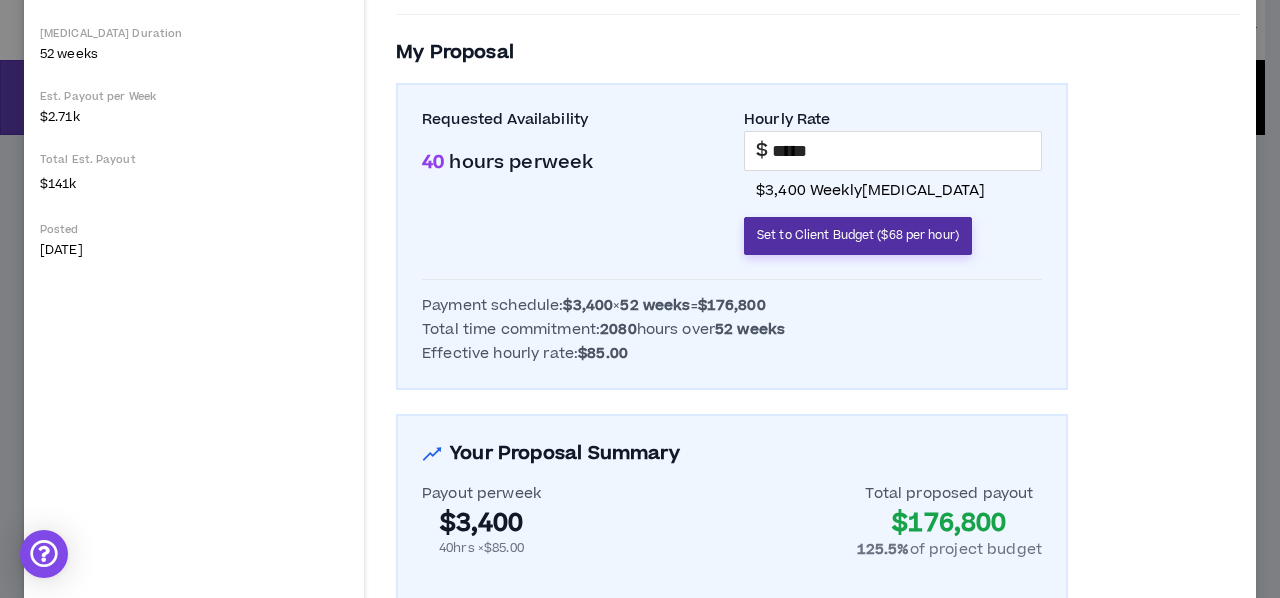 click on "Set to Client Budget ($68 per hour)" at bounding box center (858, 235) 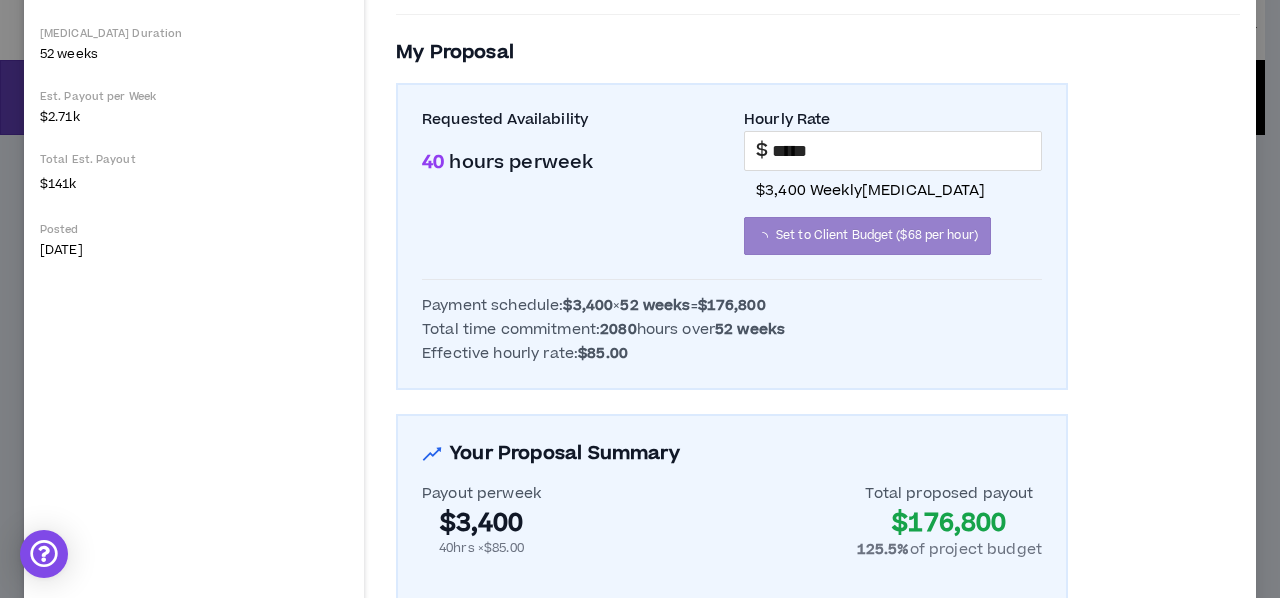 type on "*****" 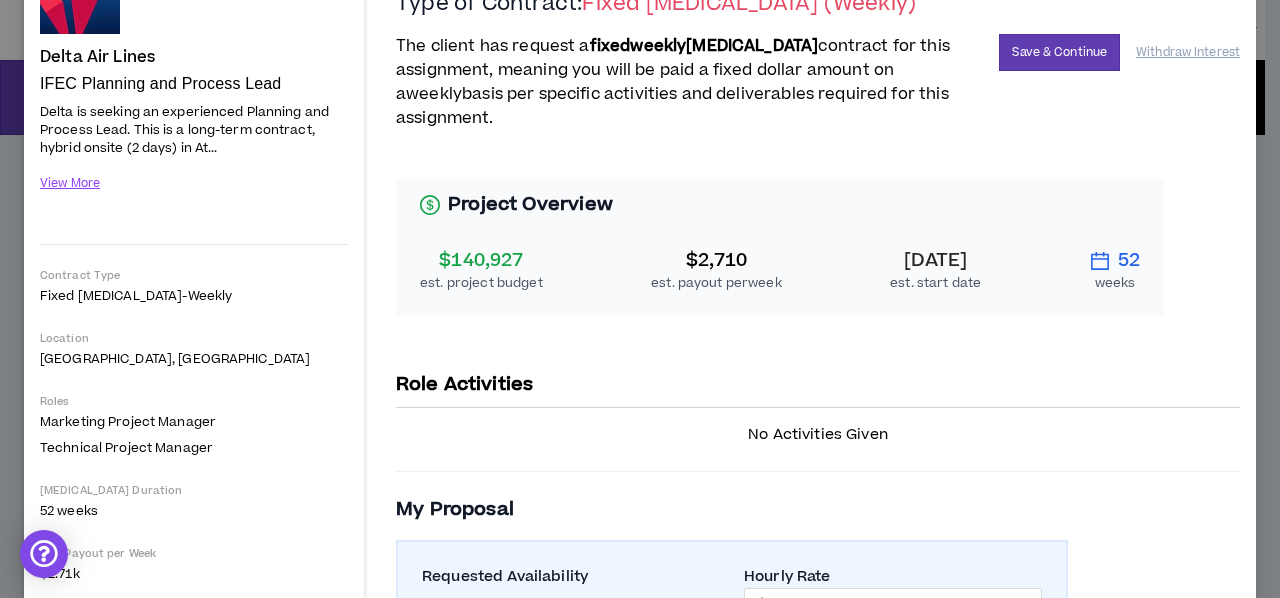 scroll, scrollTop: 0, scrollLeft: 0, axis: both 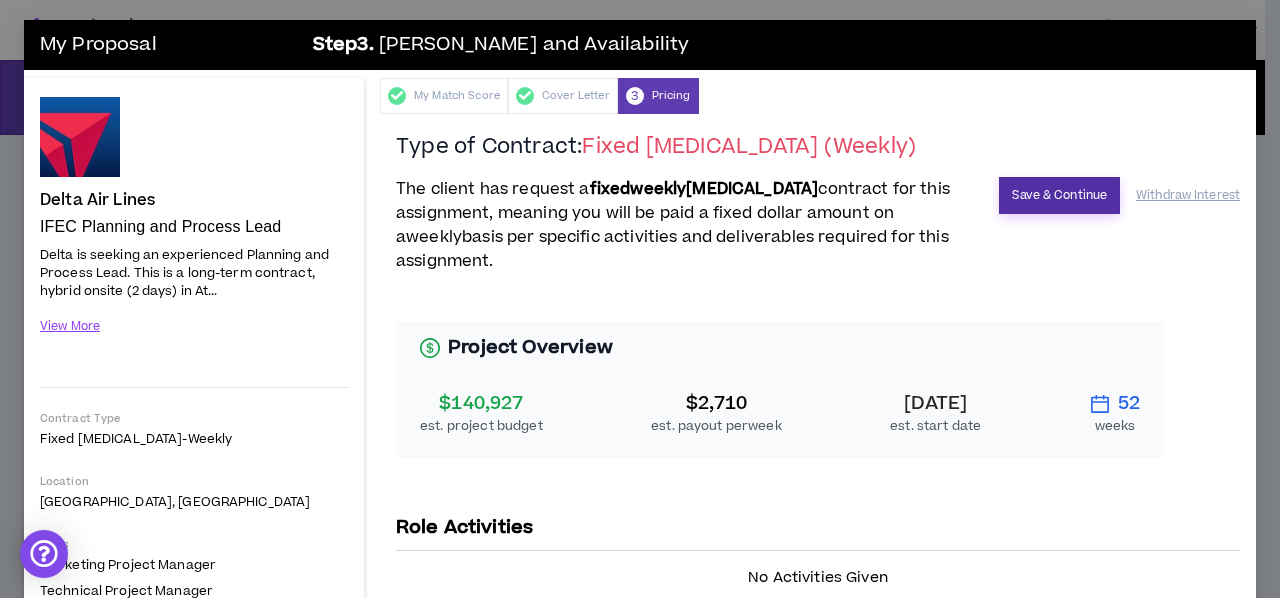 click on "Save & Continue" at bounding box center [1059, 195] 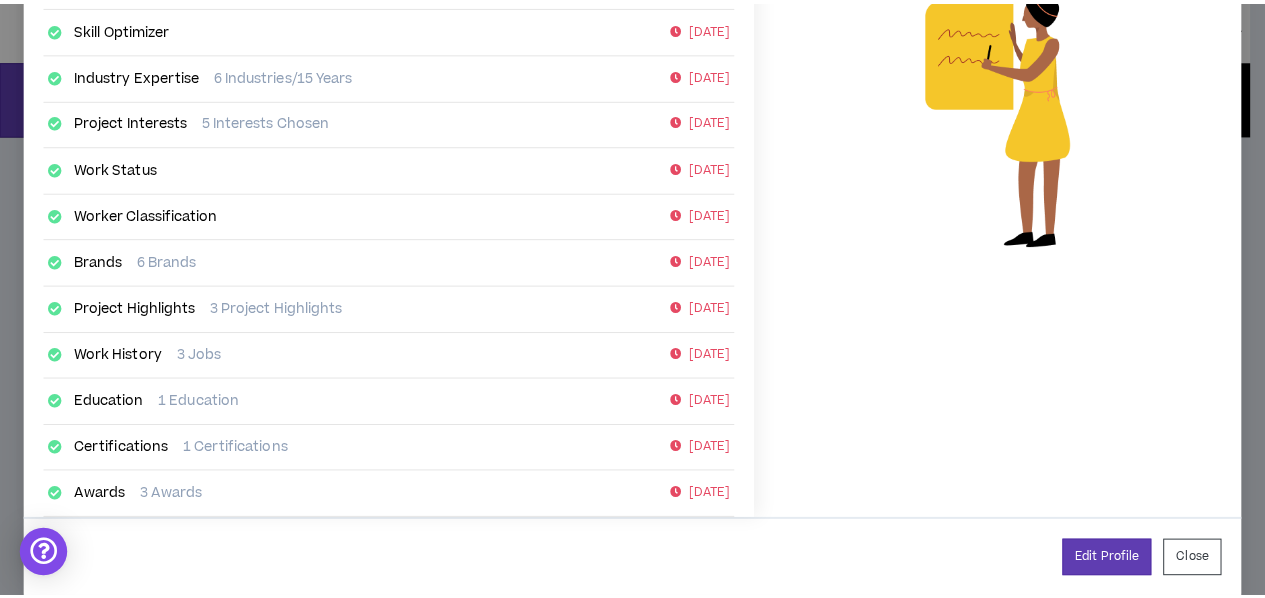 scroll, scrollTop: 447, scrollLeft: 0, axis: vertical 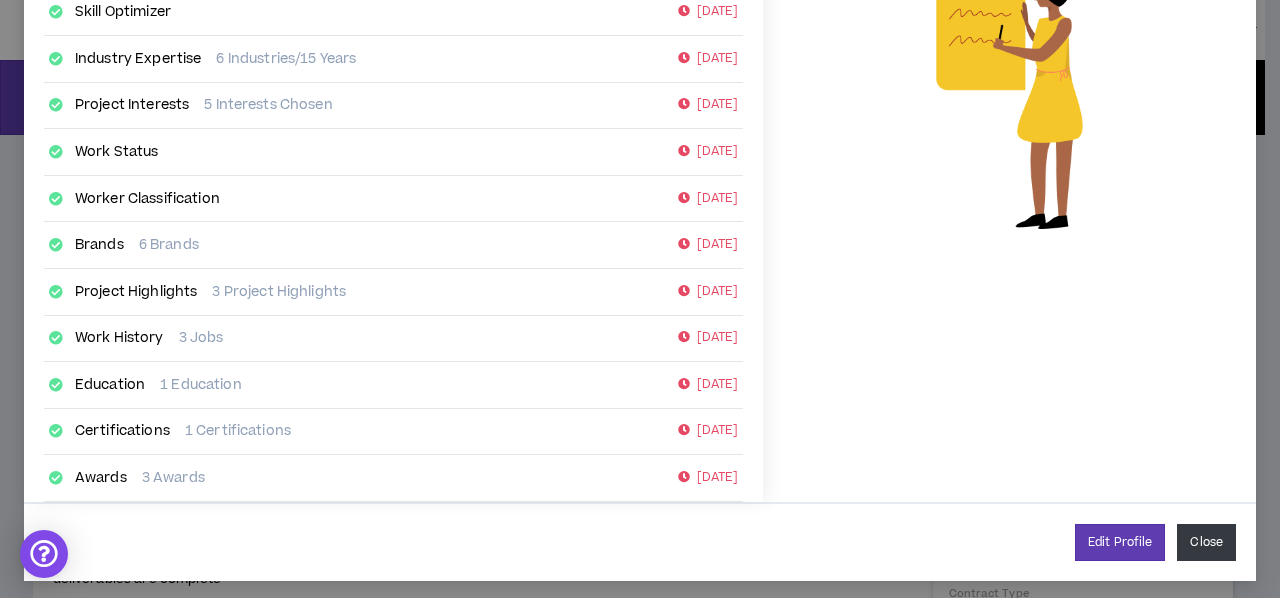 click on "Close" at bounding box center (1206, 542) 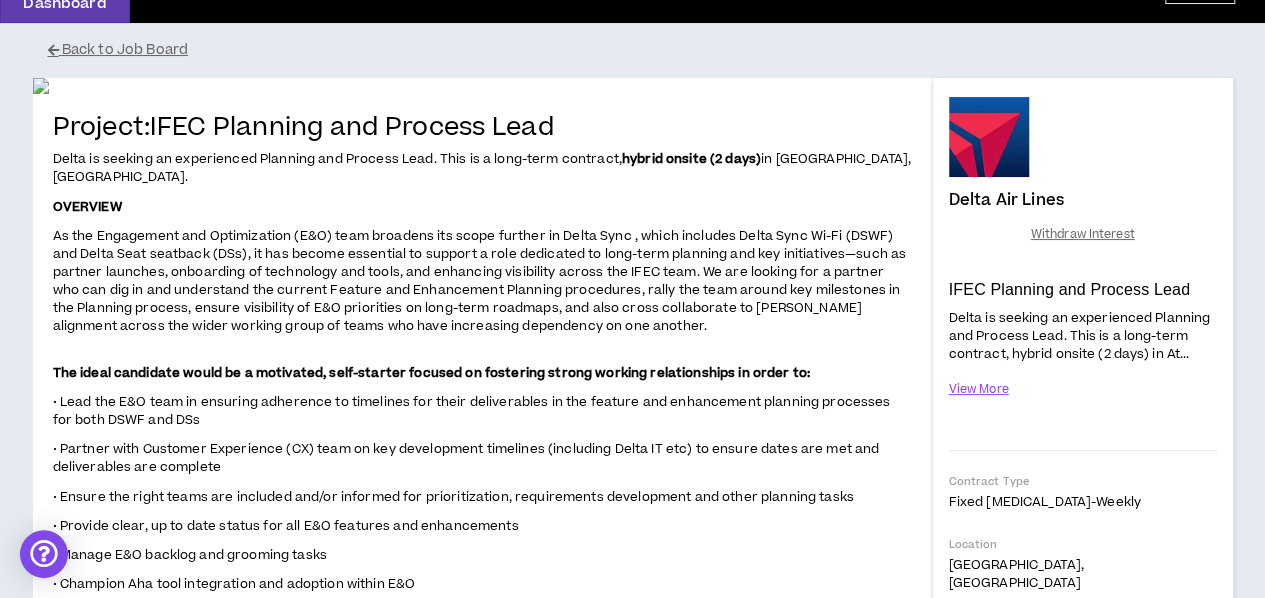 scroll, scrollTop: 0, scrollLeft: 0, axis: both 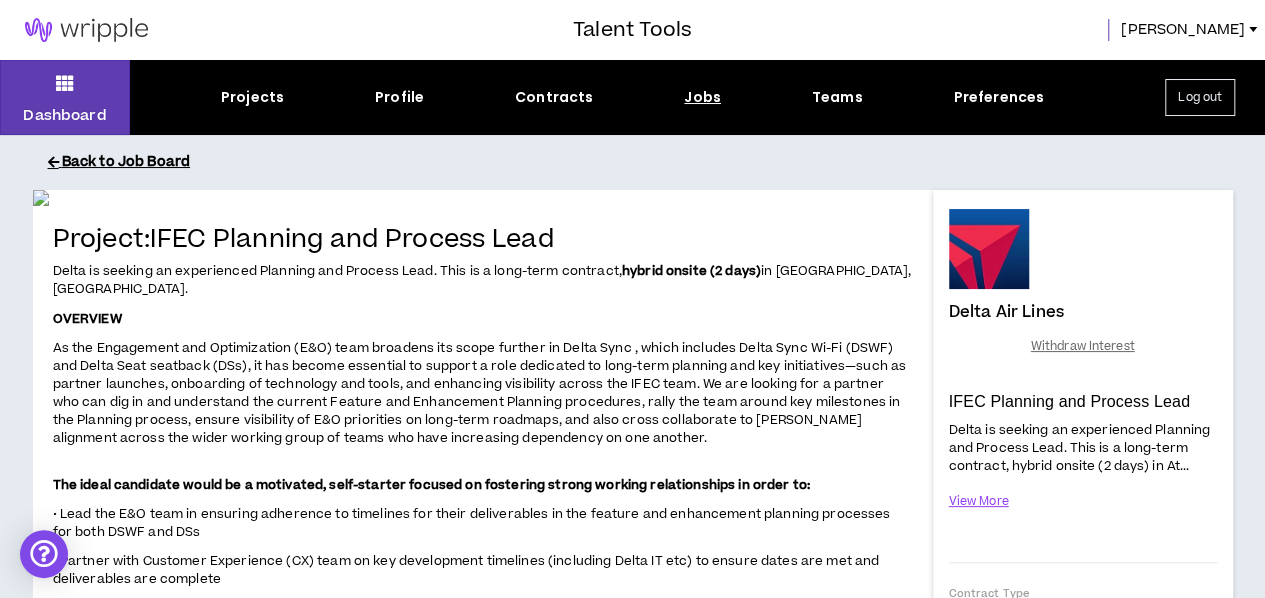 click on "Back to Job Board" at bounding box center (648, 162) 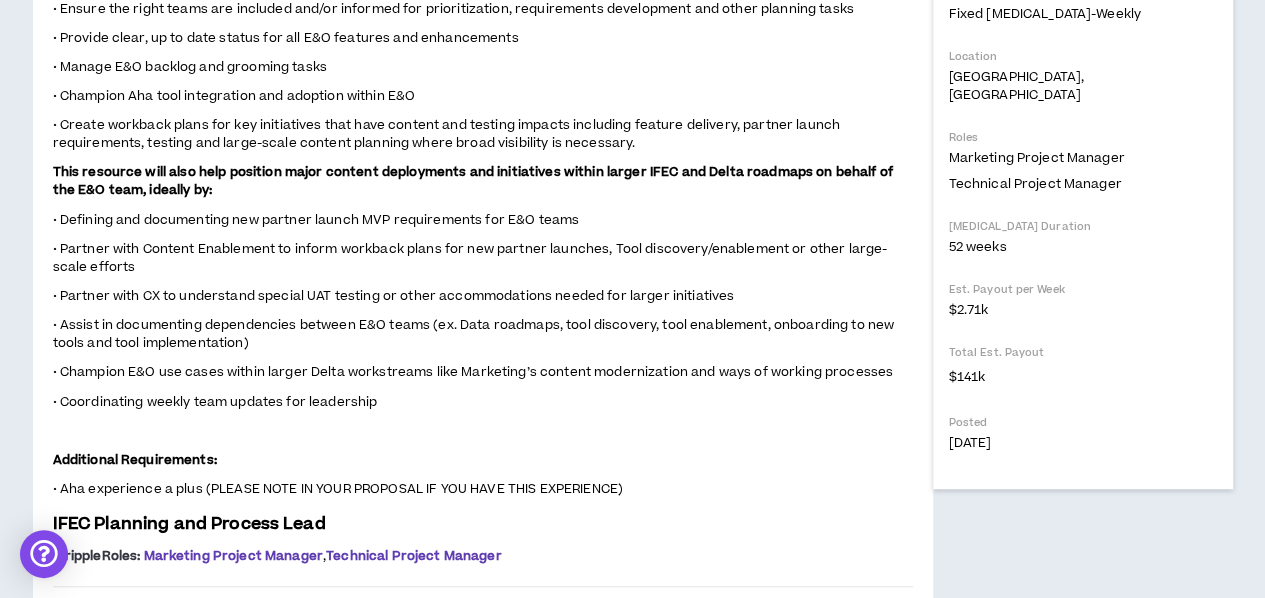 scroll, scrollTop: 0, scrollLeft: 0, axis: both 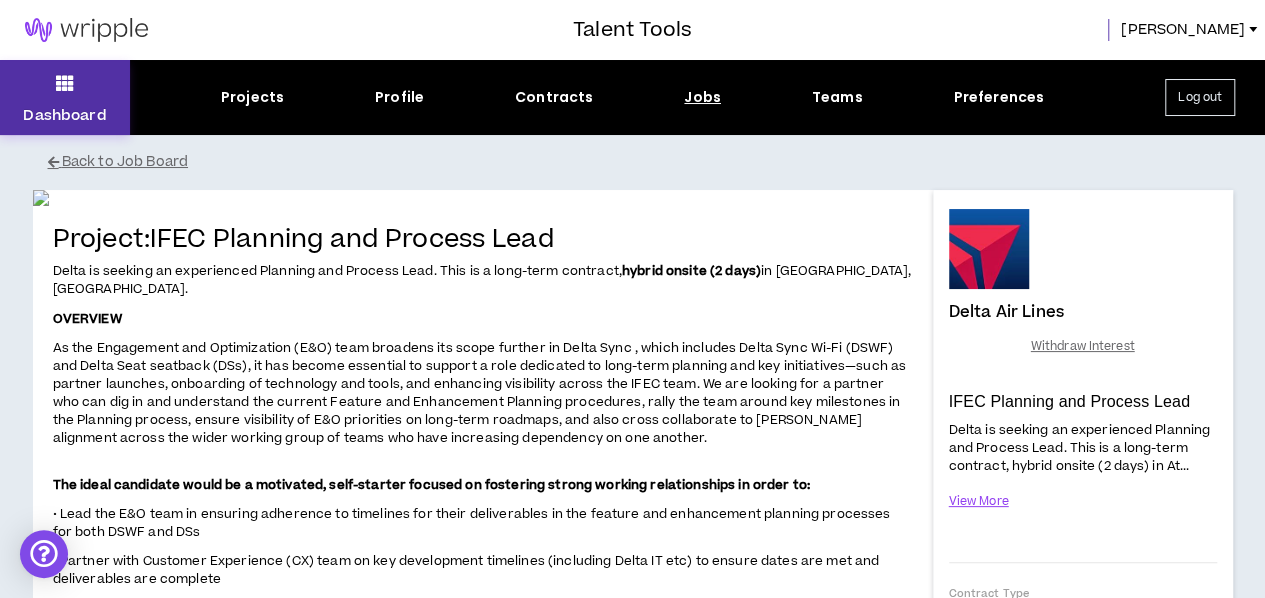 click at bounding box center (65, 83) 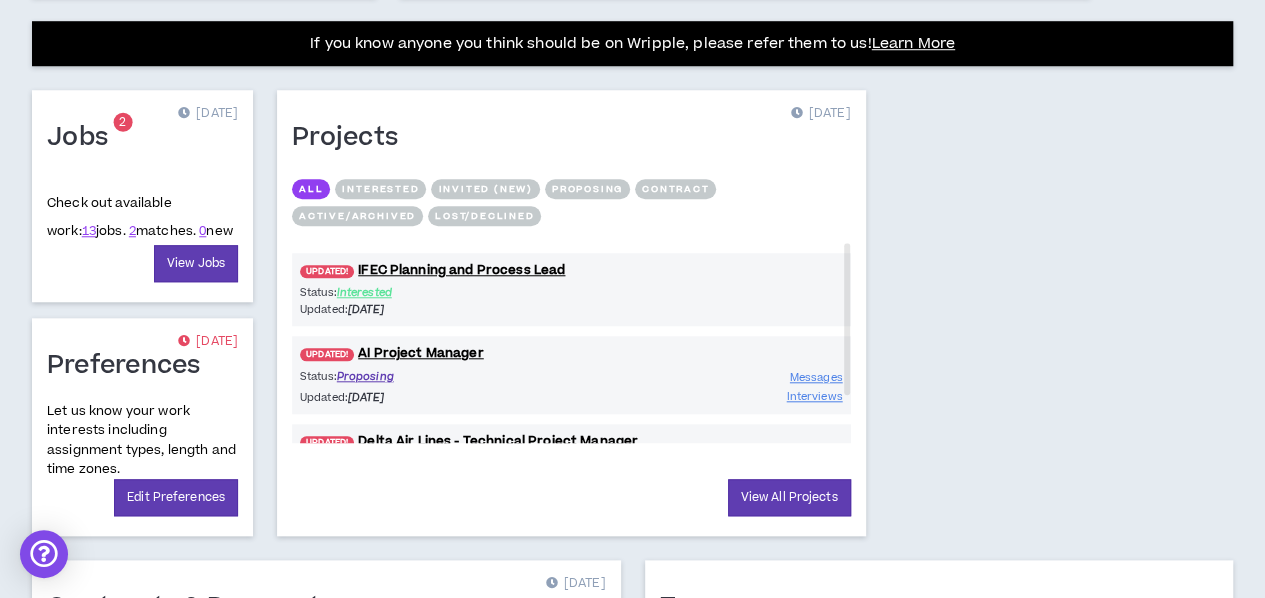 scroll, scrollTop: 780, scrollLeft: 0, axis: vertical 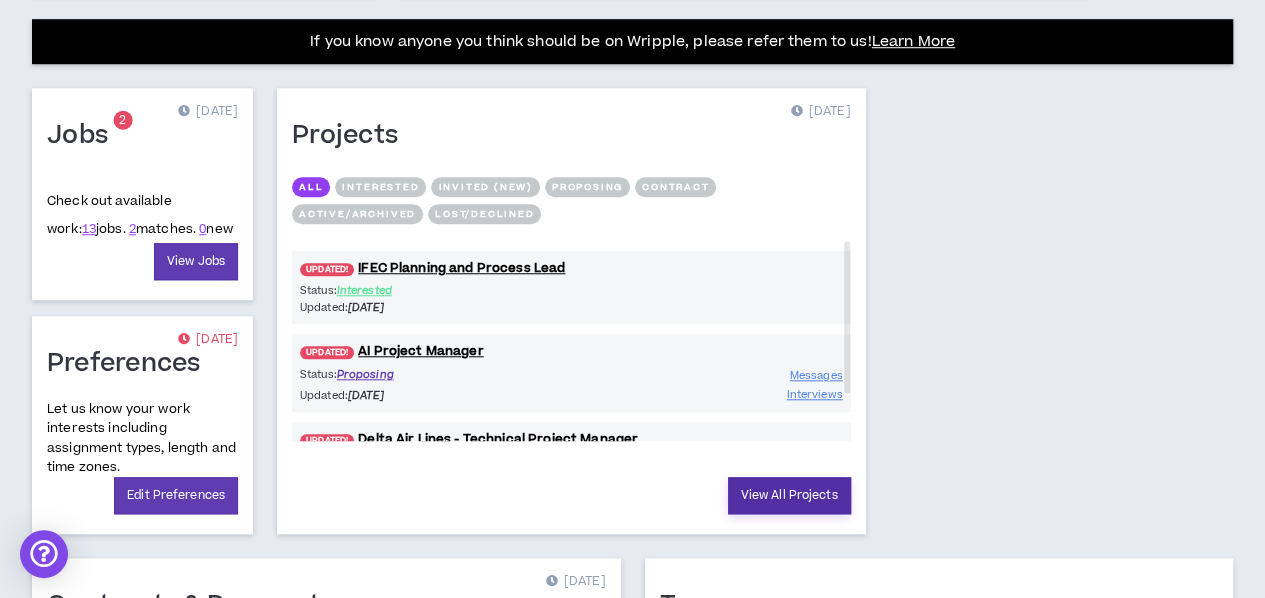 click on "View All Projects" at bounding box center [789, 495] 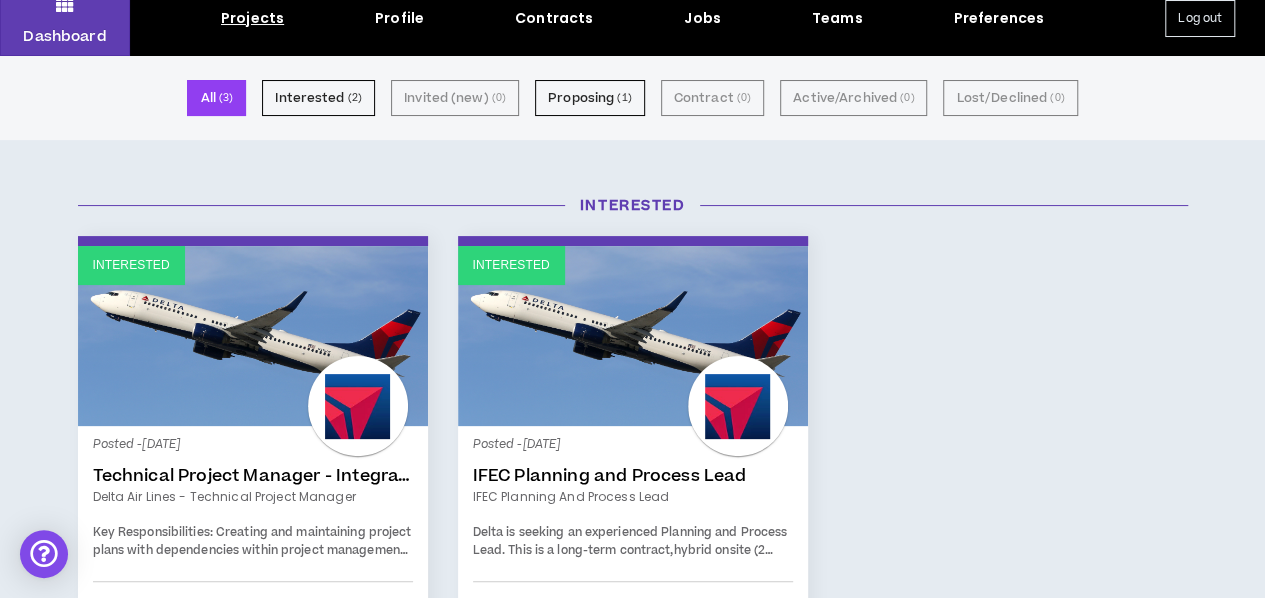 scroll, scrollTop: 300, scrollLeft: 0, axis: vertical 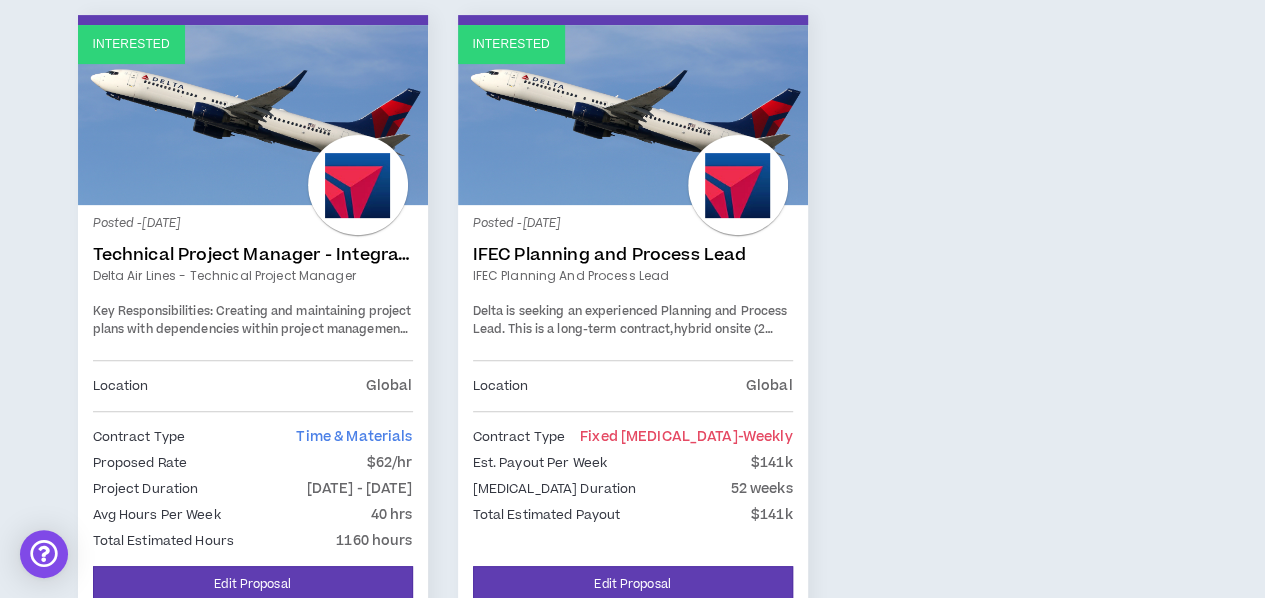 click on "IFEC Planning and Process Lead" at bounding box center [633, 255] 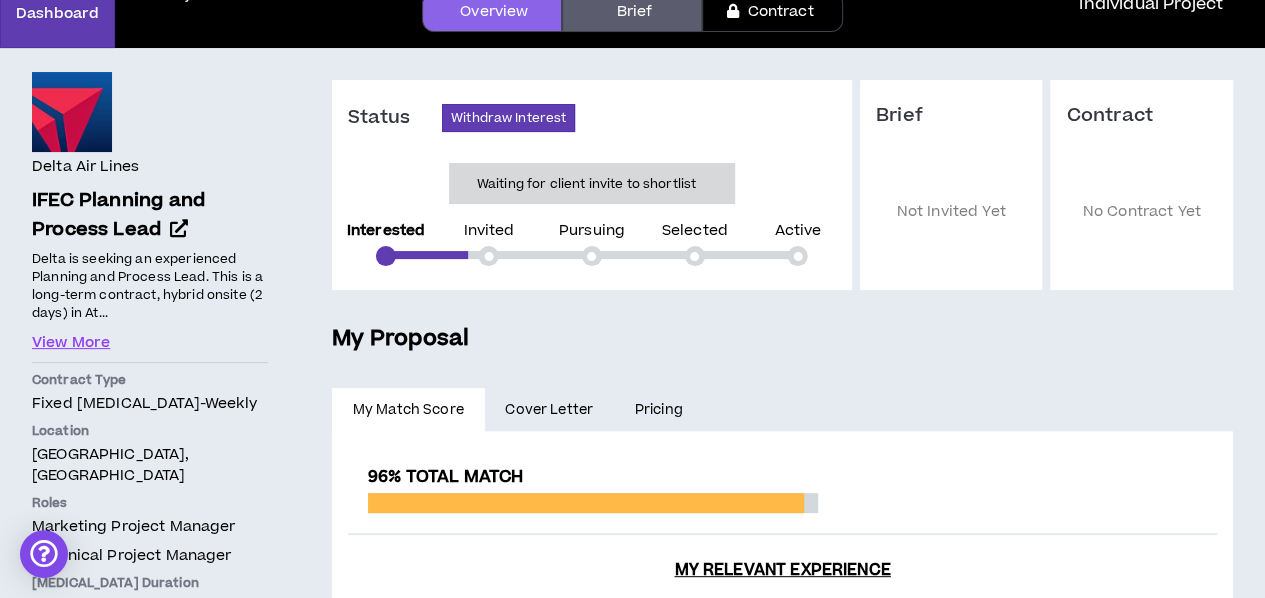 scroll, scrollTop: 100, scrollLeft: 0, axis: vertical 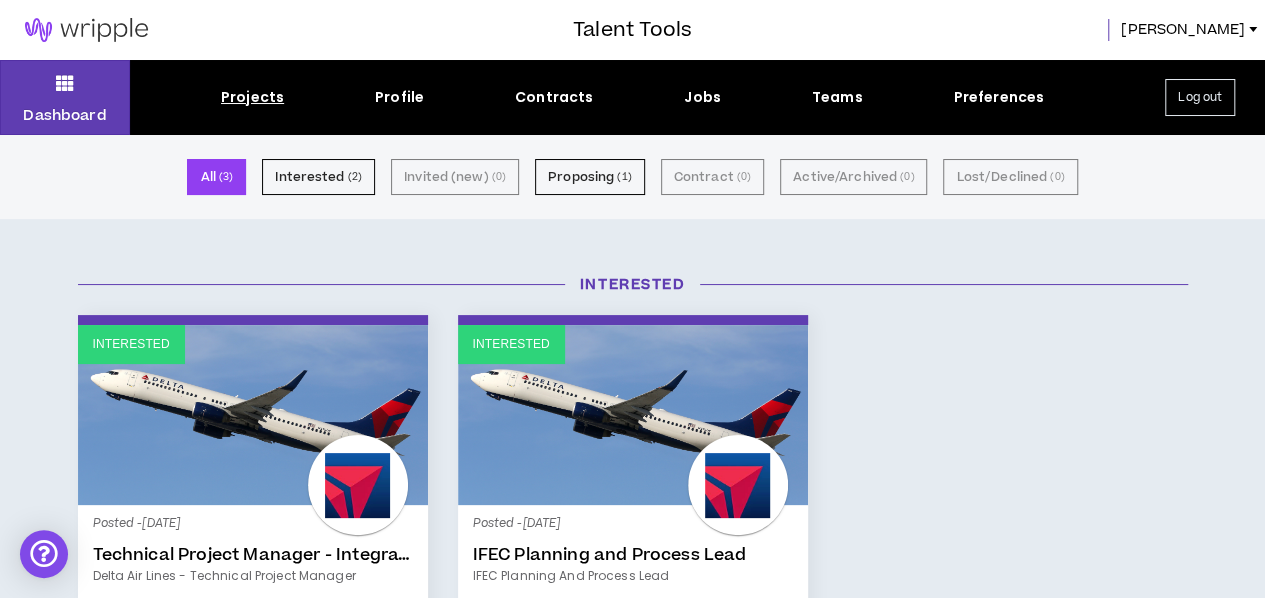 click on "Interested" at bounding box center [253, 415] 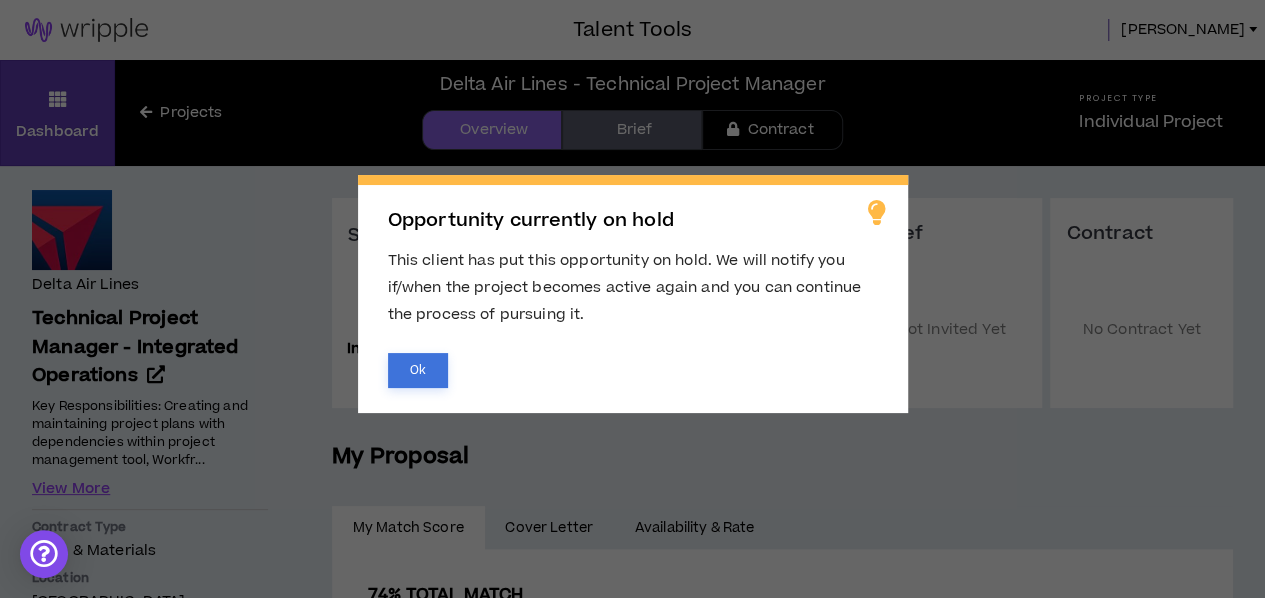 click on "Ok" at bounding box center (418, 370) 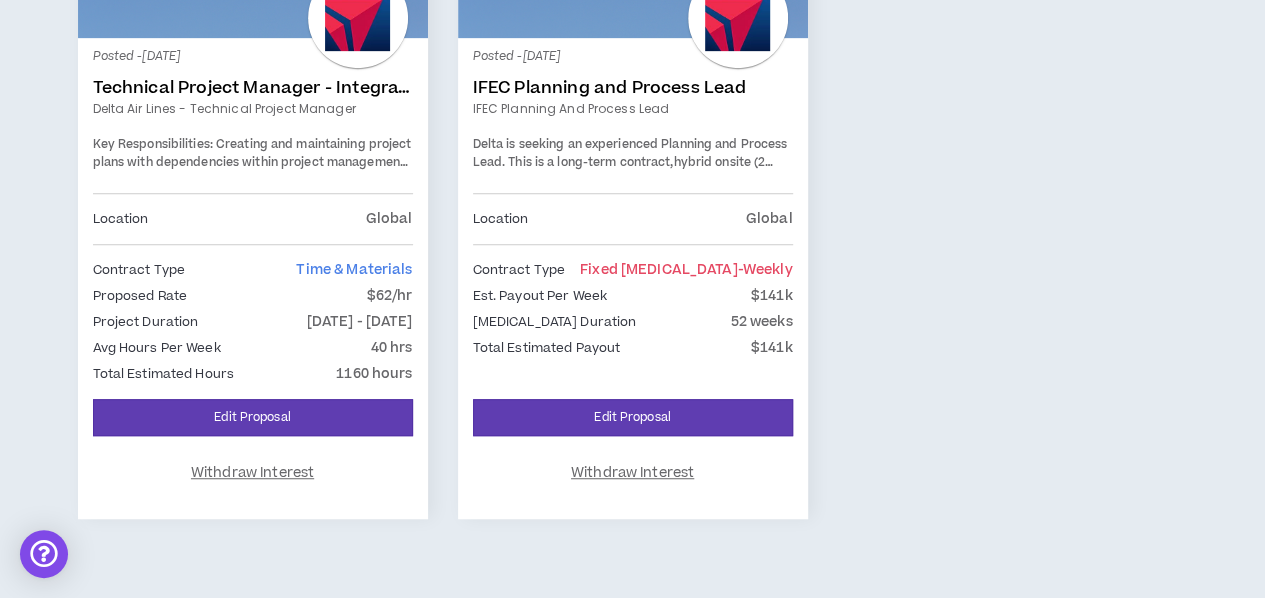 scroll, scrollTop: 700, scrollLeft: 0, axis: vertical 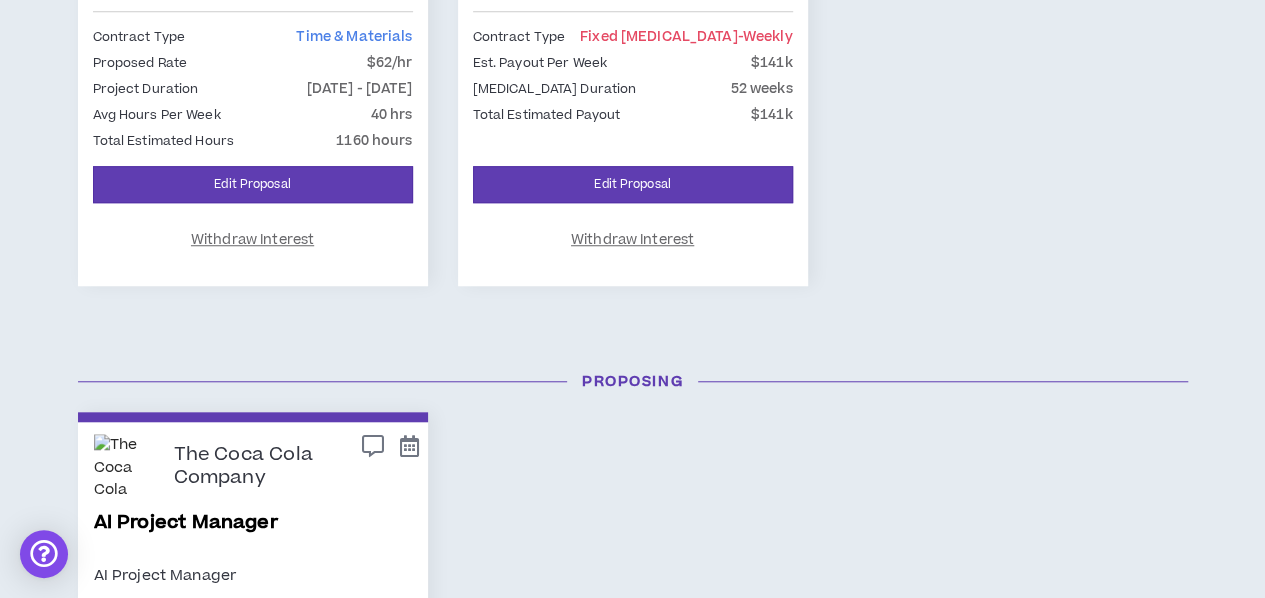 click on "The Coca Cola Company" at bounding box center (293, 466) 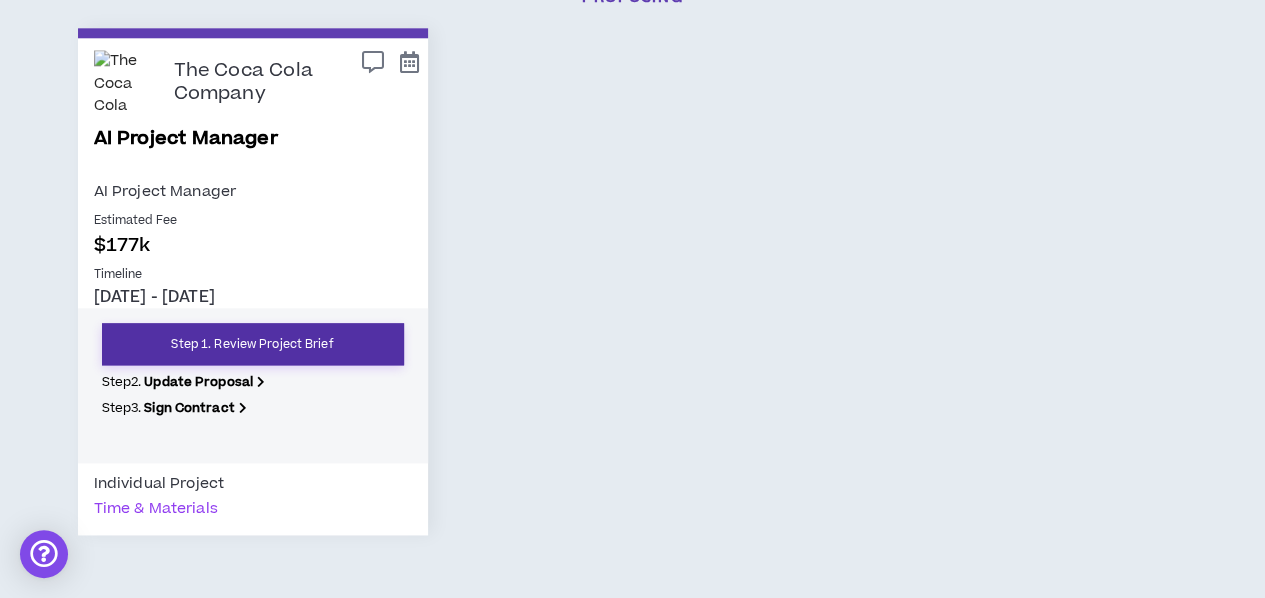 scroll, scrollTop: 1126, scrollLeft: 0, axis: vertical 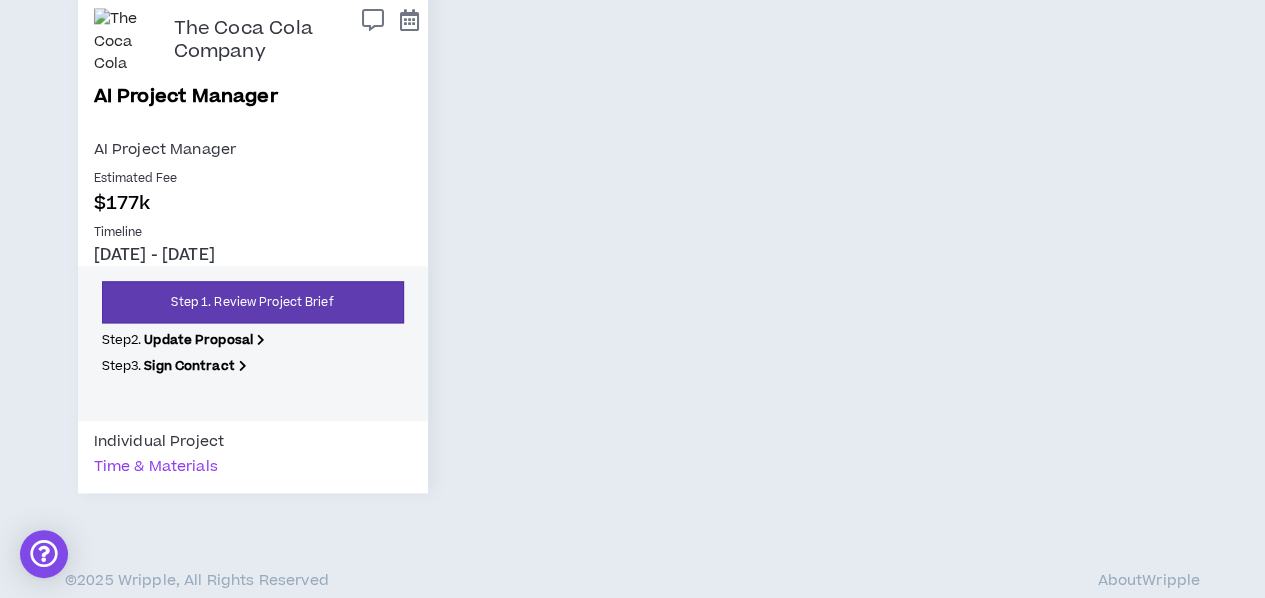 click on "Estimated Fee" at bounding box center (253, 179) 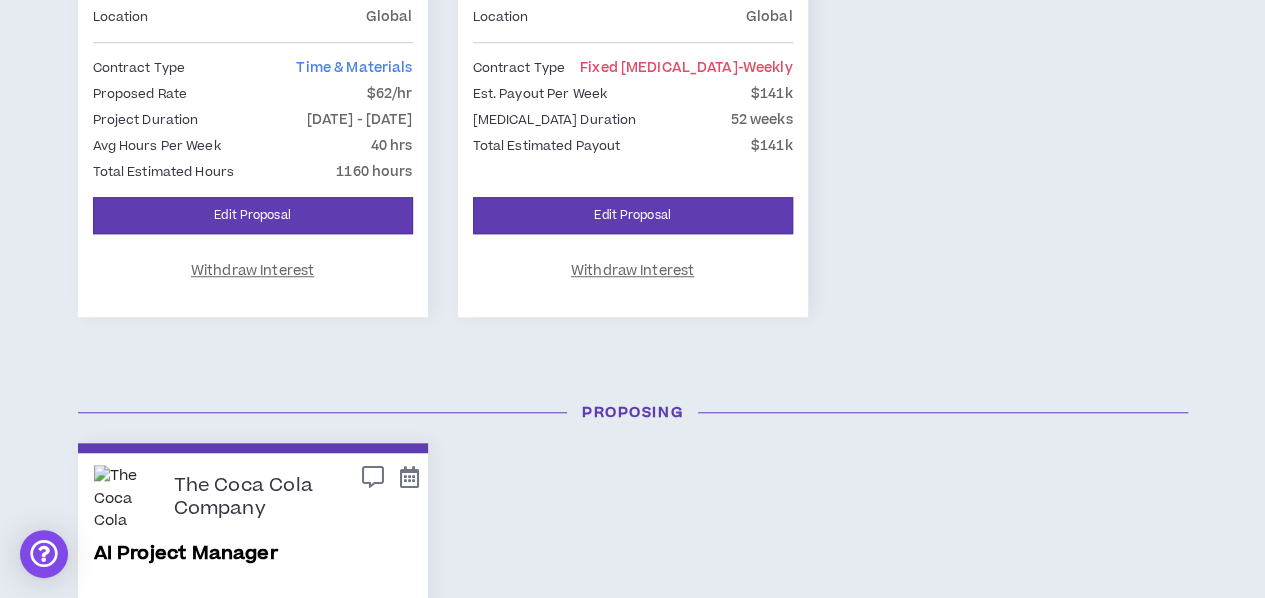 scroll, scrollTop: 726, scrollLeft: 0, axis: vertical 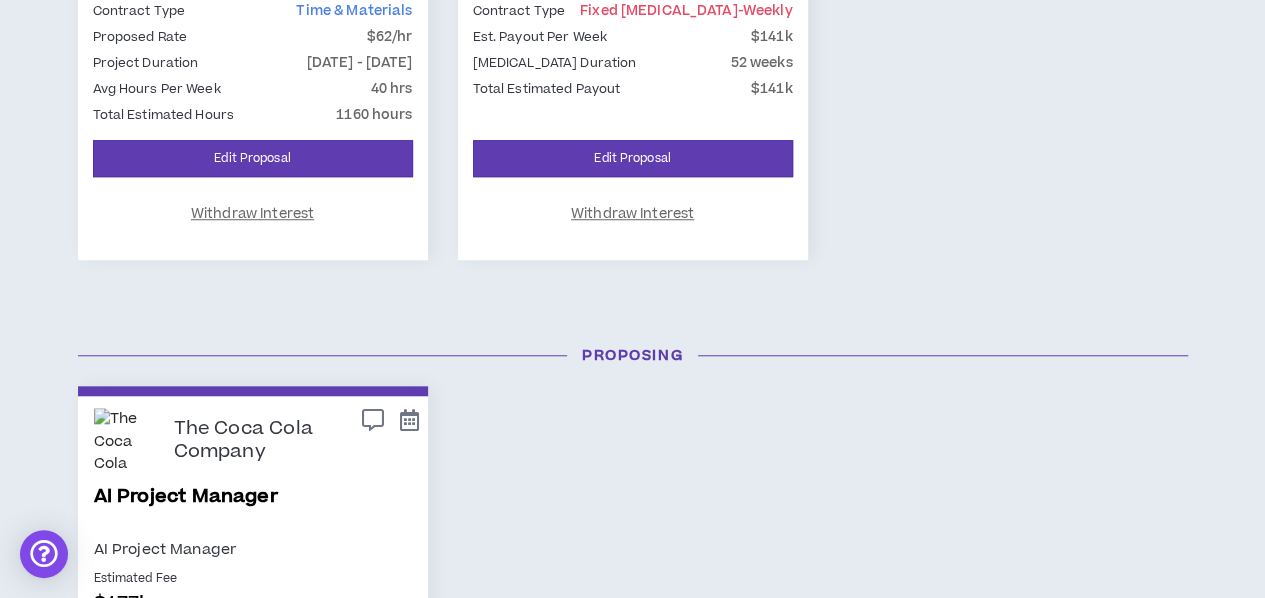click on "The Coca Cola Company" at bounding box center [244, 440] 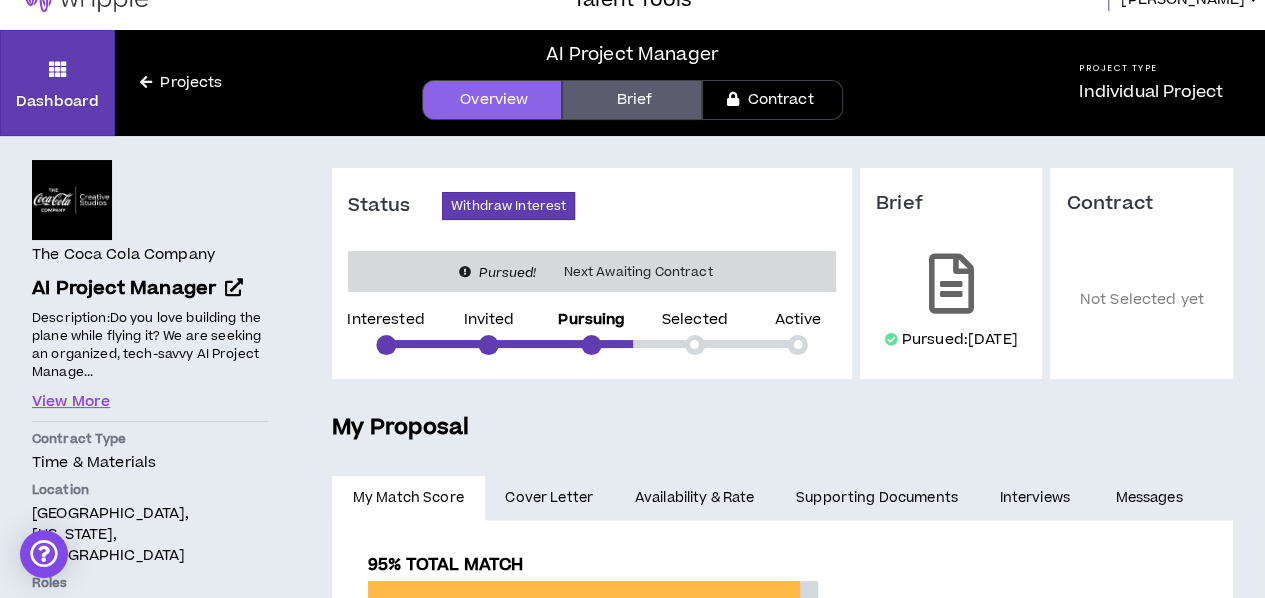 scroll, scrollTop: 0, scrollLeft: 0, axis: both 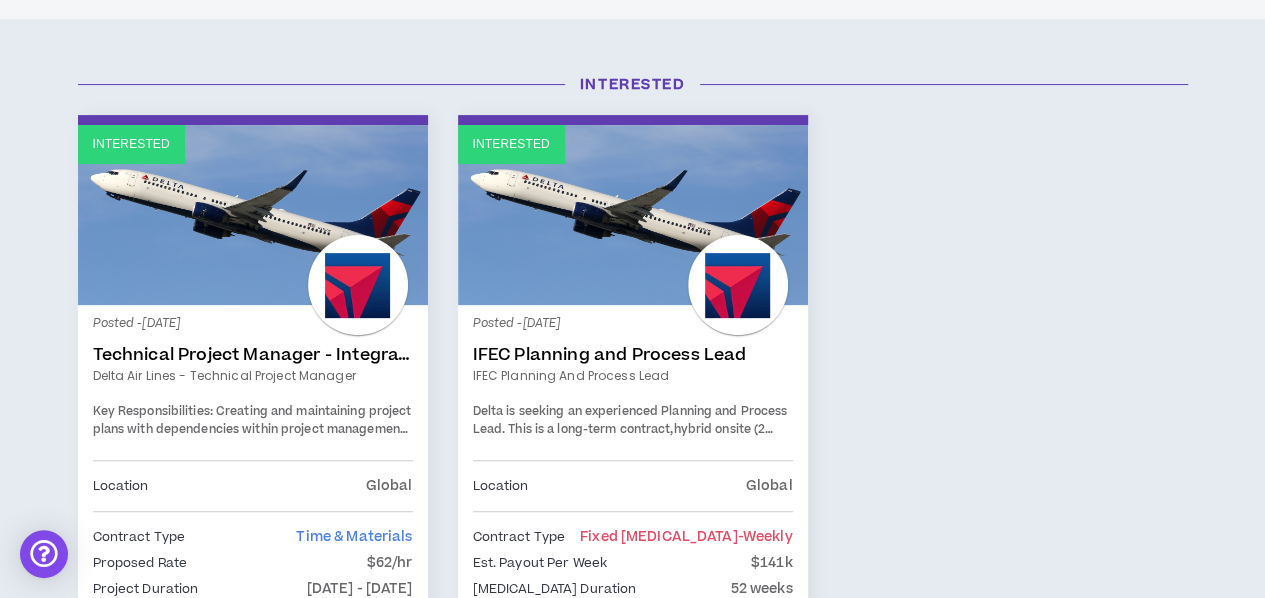 click on "IFEC Planning and Process Lead" at bounding box center (633, 376) 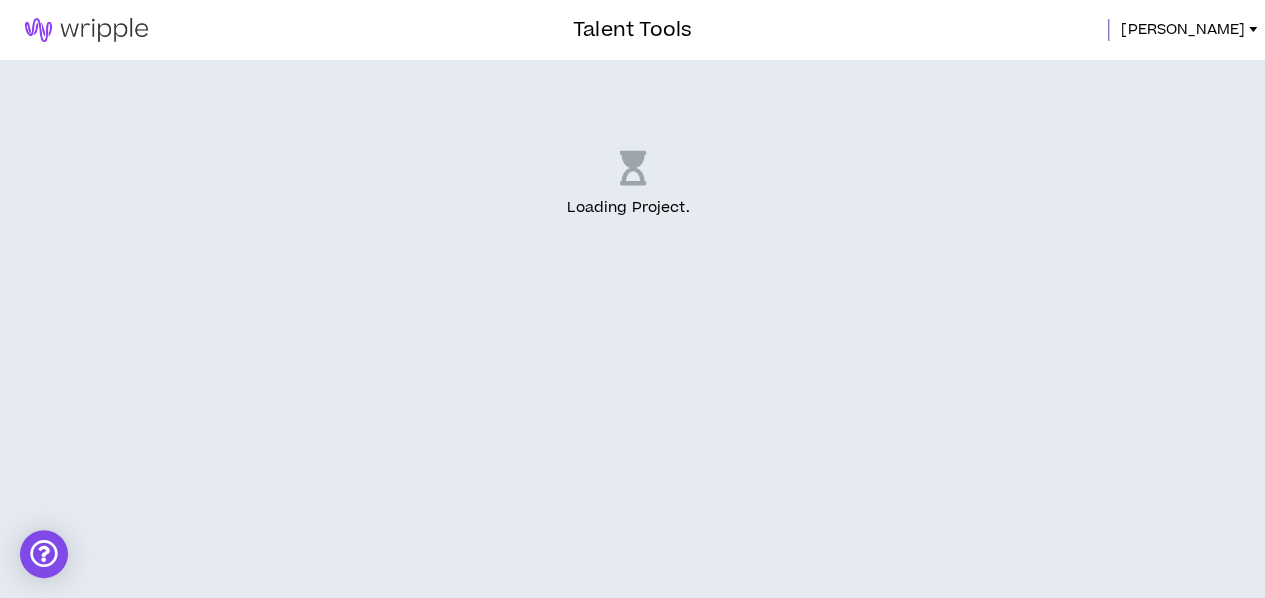 scroll, scrollTop: 0, scrollLeft: 0, axis: both 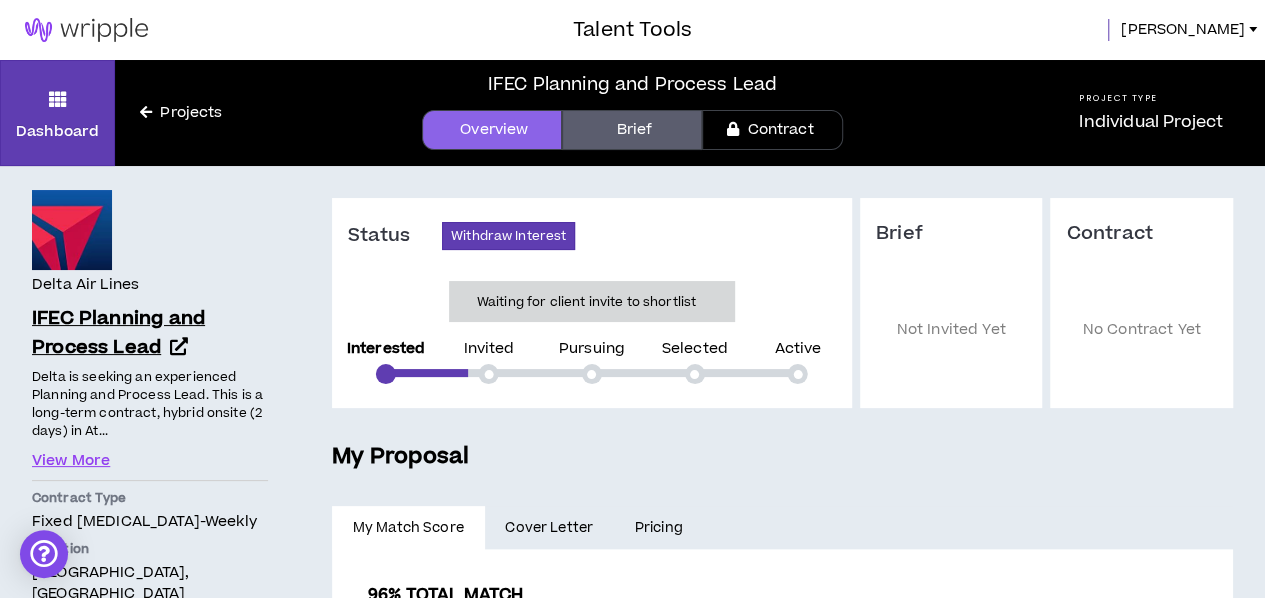 click on "IFEC Planning and Process Lead" at bounding box center (118, 333) 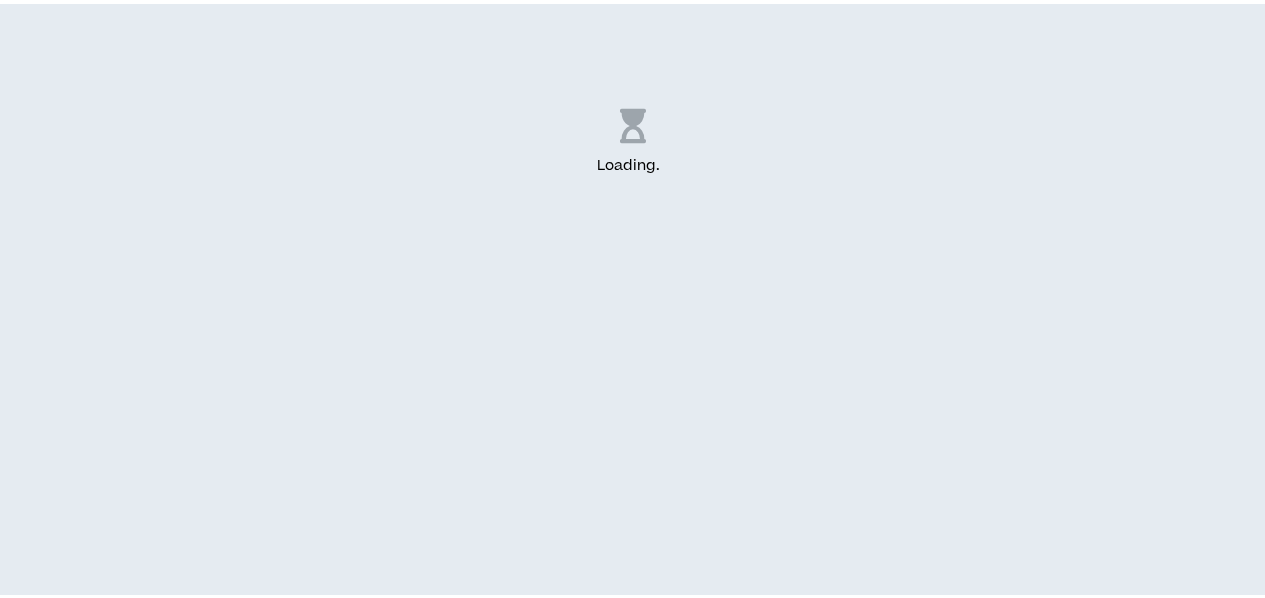 scroll, scrollTop: 0, scrollLeft: 0, axis: both 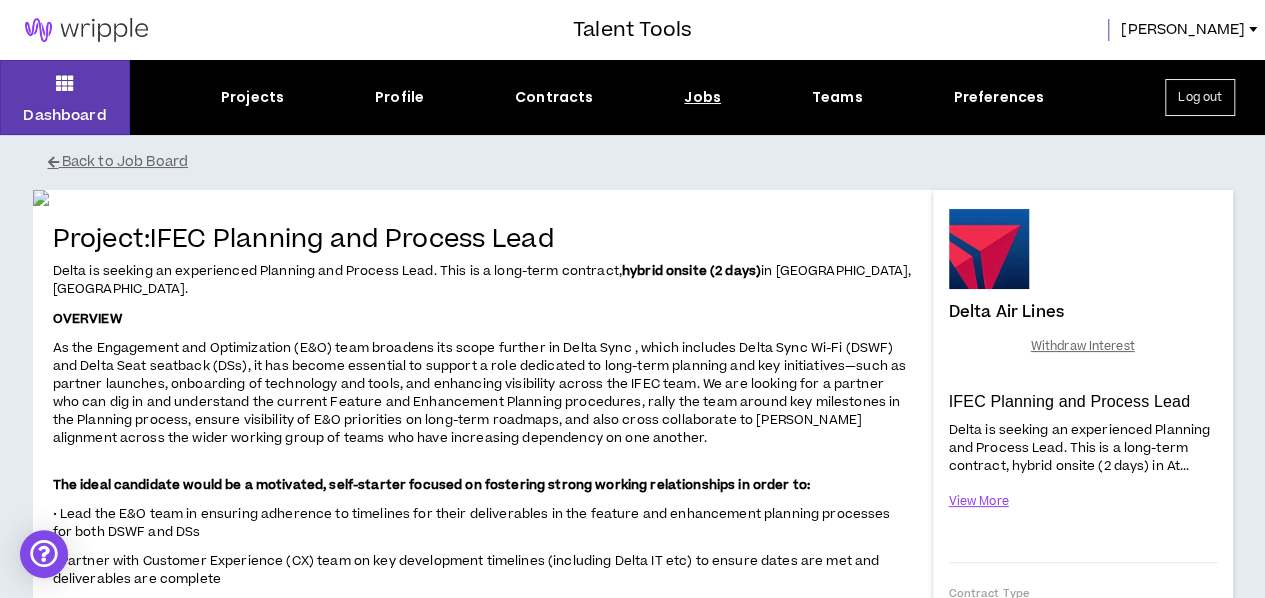 click on "IFEC Planning and Process Lead" at bounding box center (1083, 402) 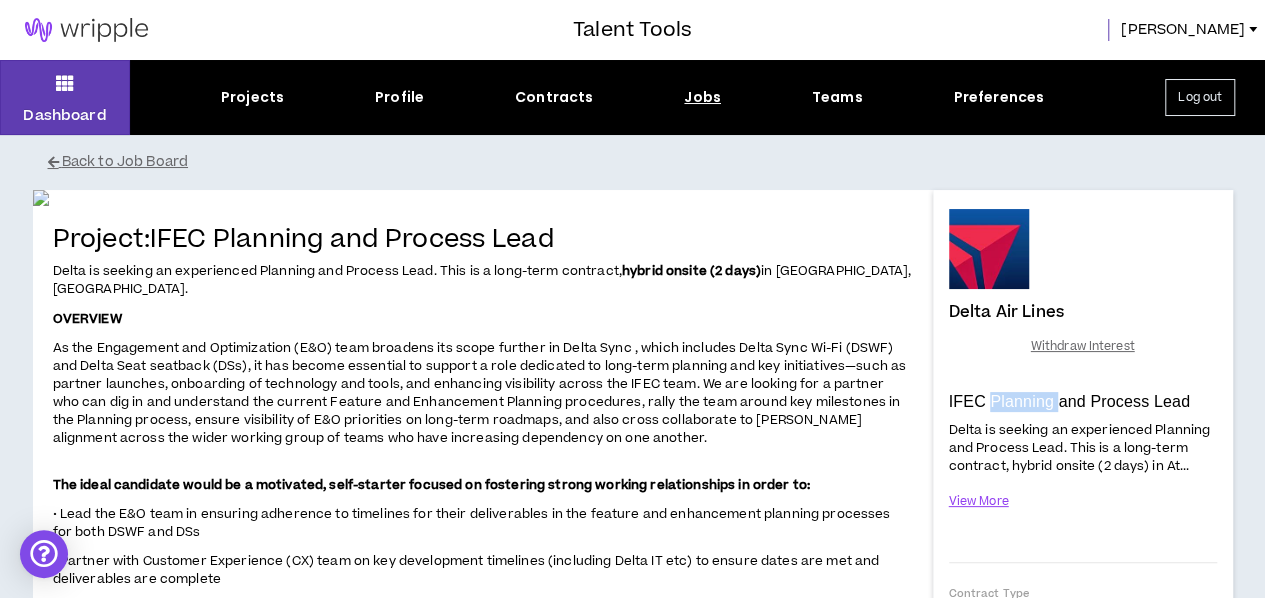 click on "IFEC Planning and Process Lead" at bounding box center (1083, 402) 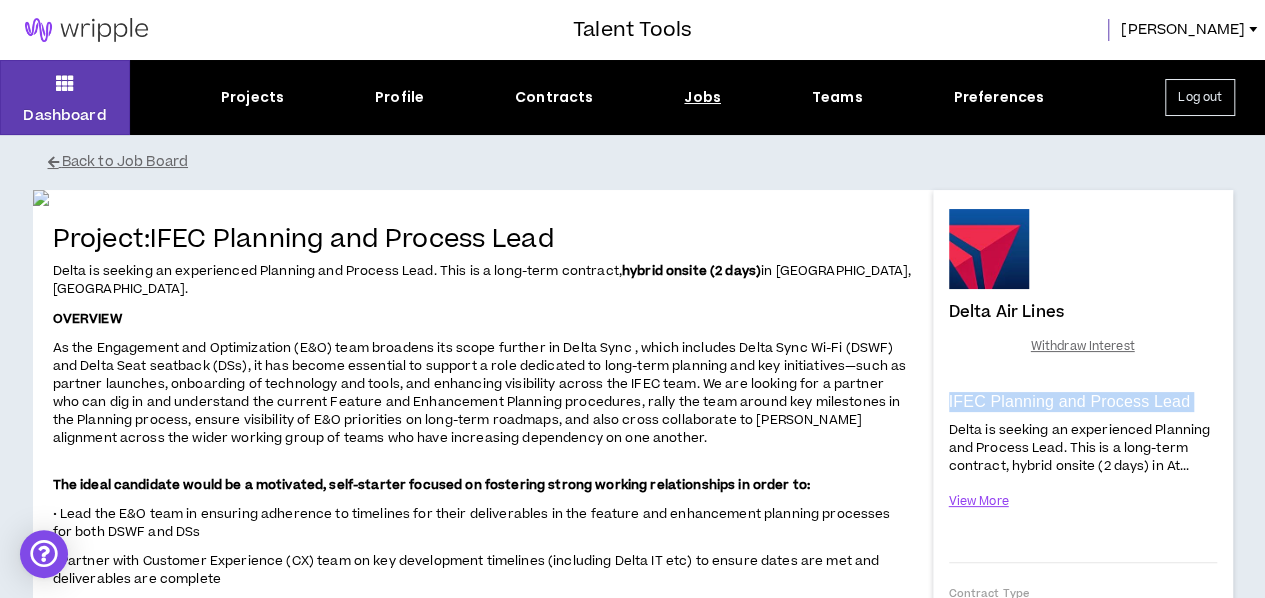 click on "IFEC Planning and Process Lead" at bounding box center (1083, 402) 